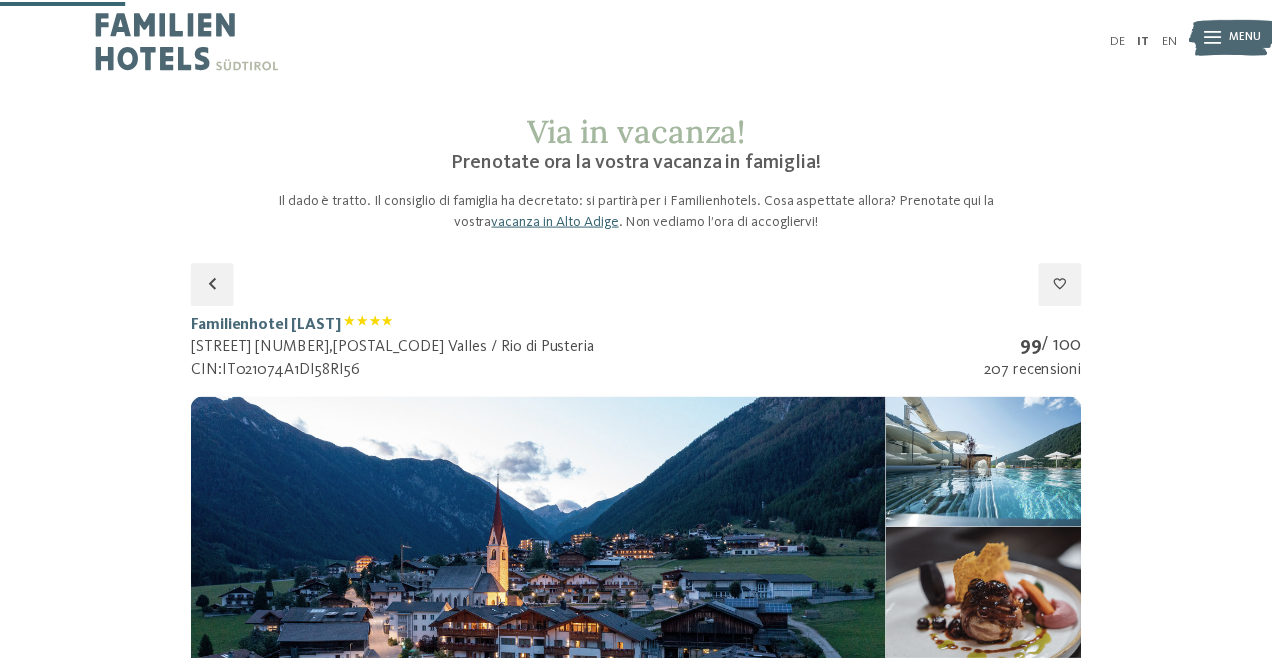 scroll, scrollTop: 262, scrollLeft: 0, axis: vertical 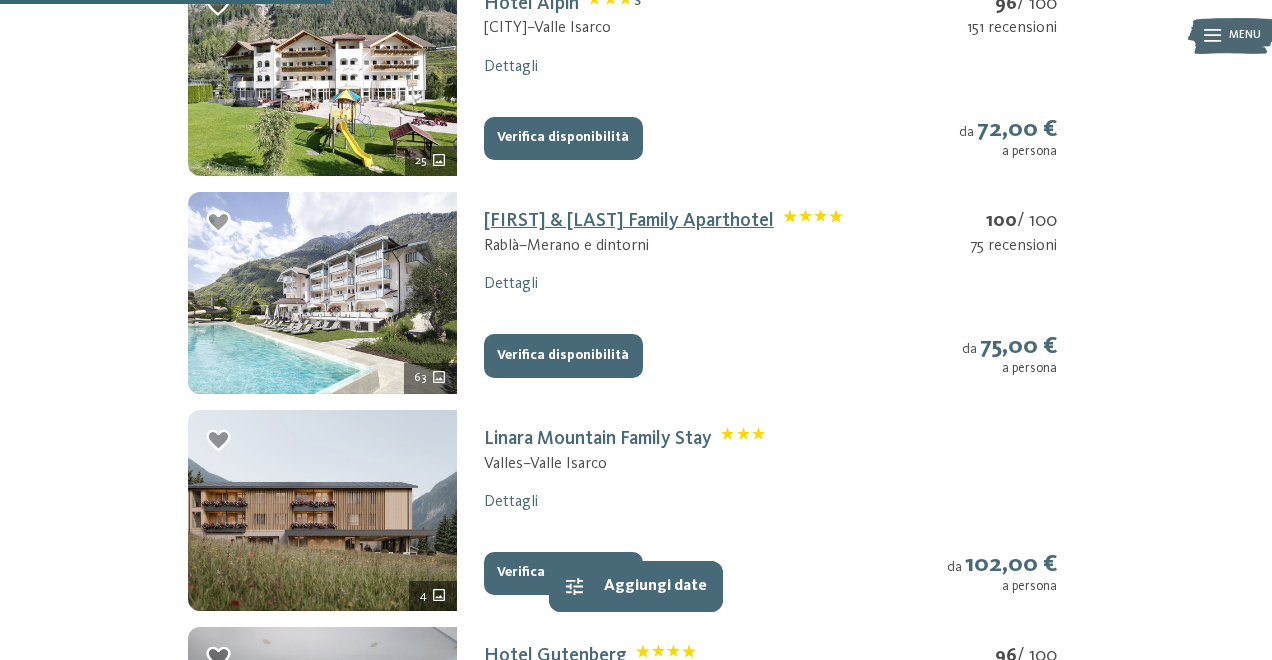 click on "[FIRST] & [LAST] Family Aparthotel" at bounding box center (663, 221) 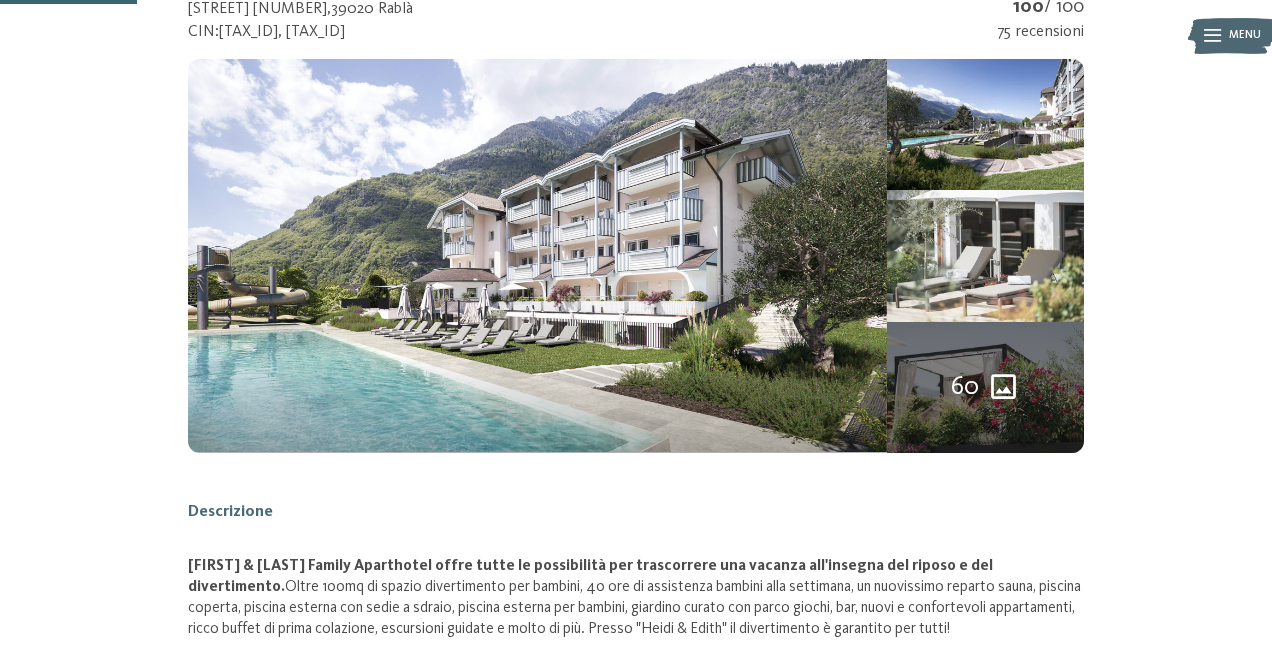 scroll, scrollTop: 336, scrollLeft: 0, axis: vertical 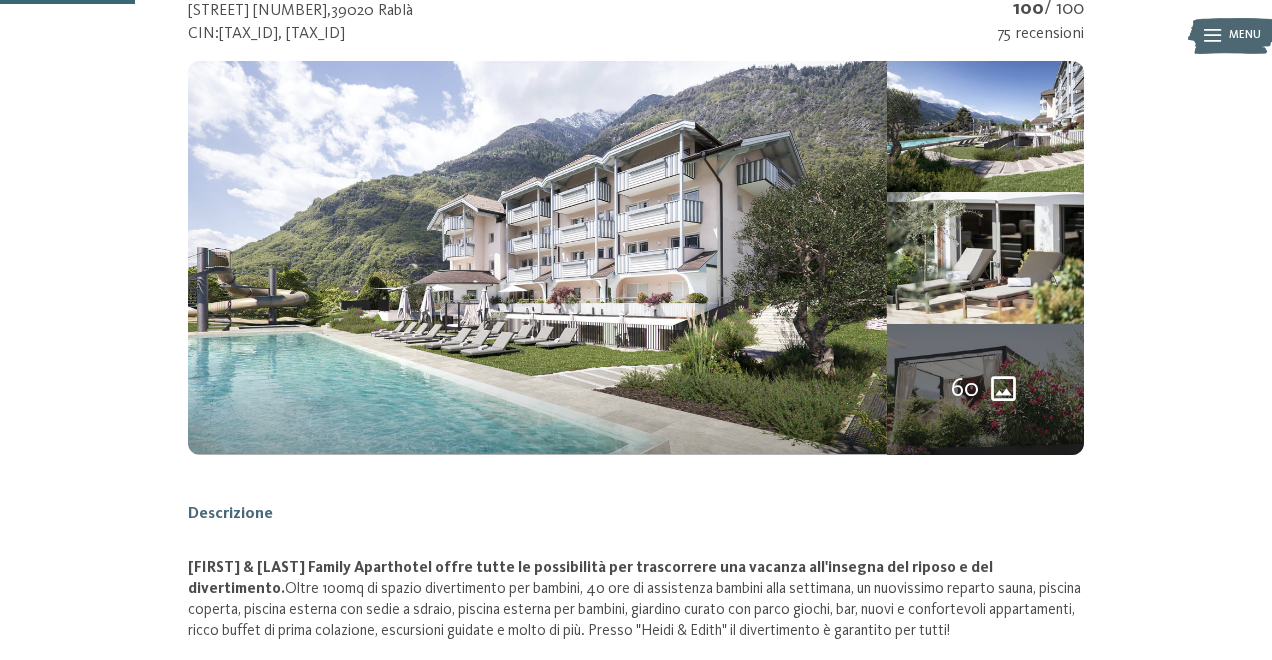 click on "60" at bounding box center [985, 389] 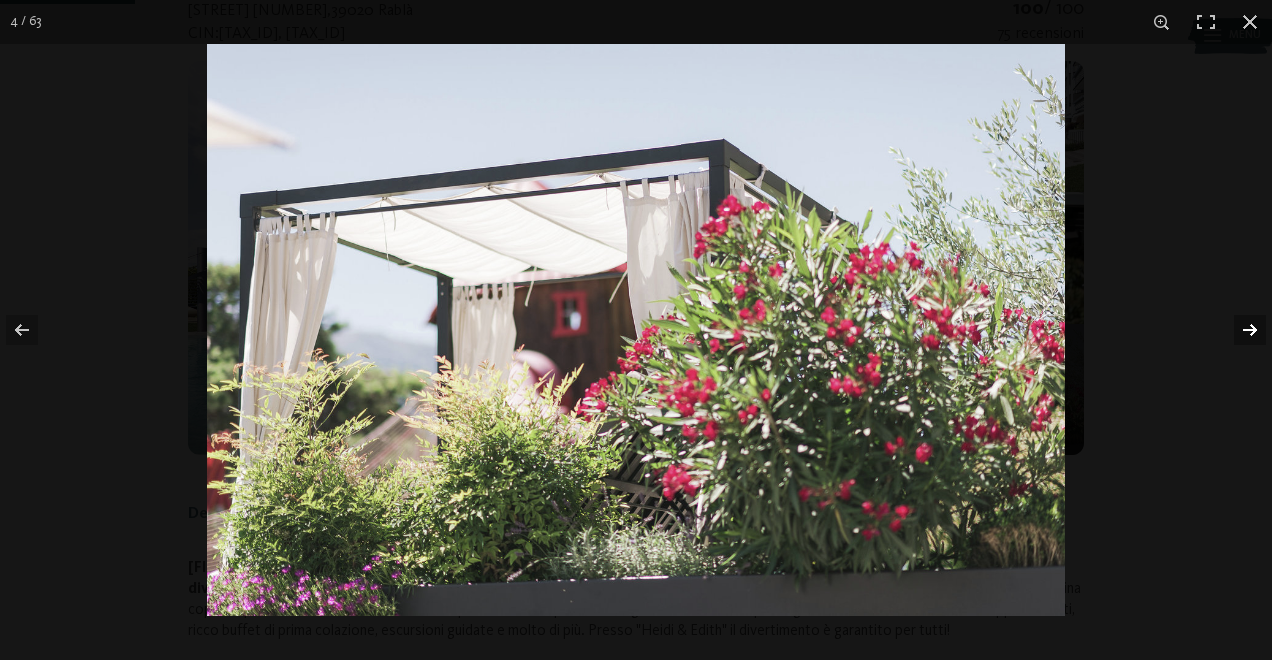 click at bounding box center (1237, 330) 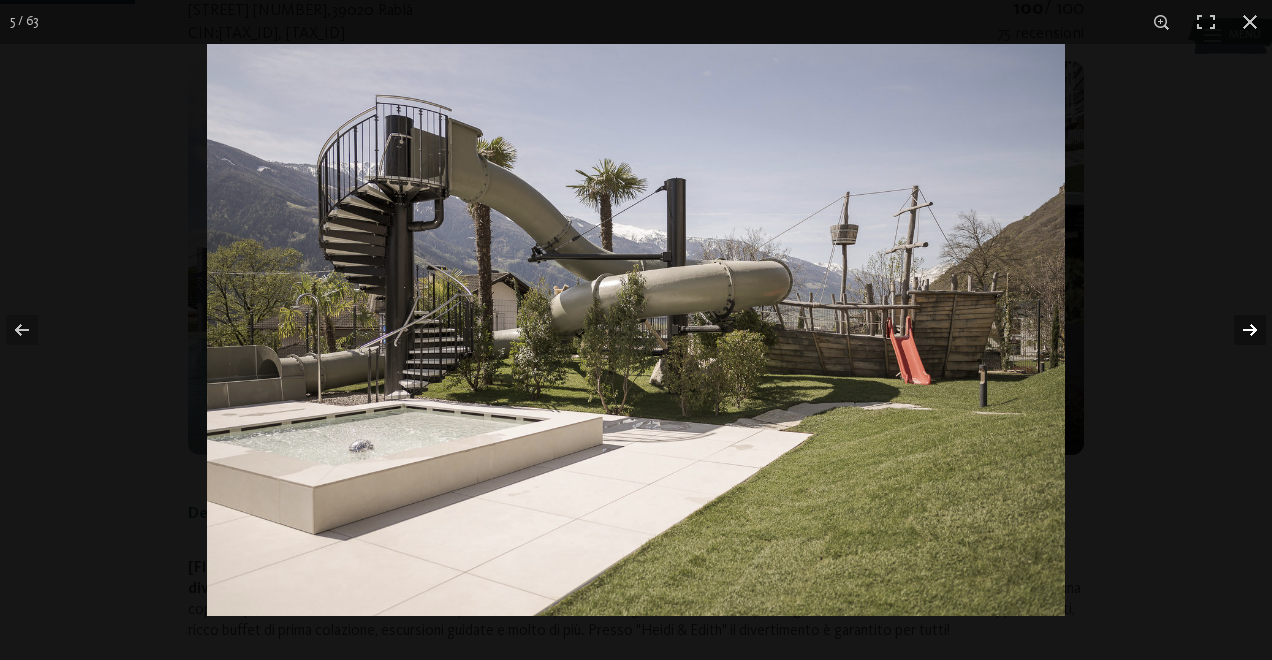 click at bounding box center [1237, 330] 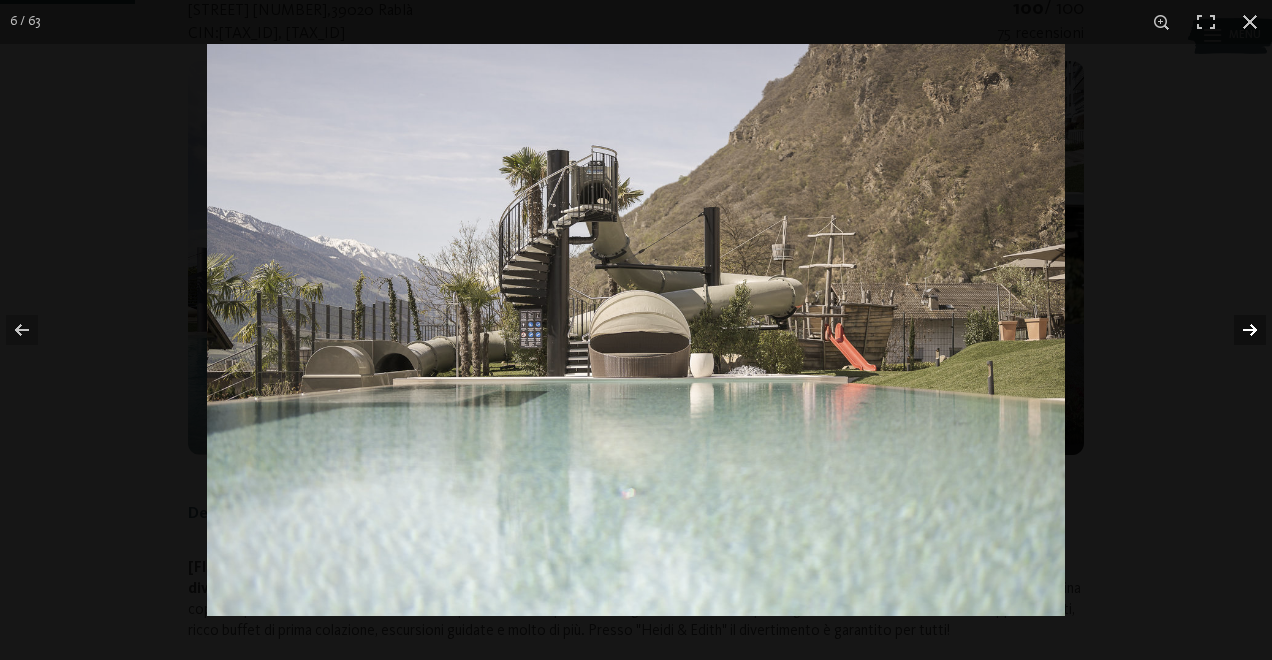 click at bounding box center (1237, 330) 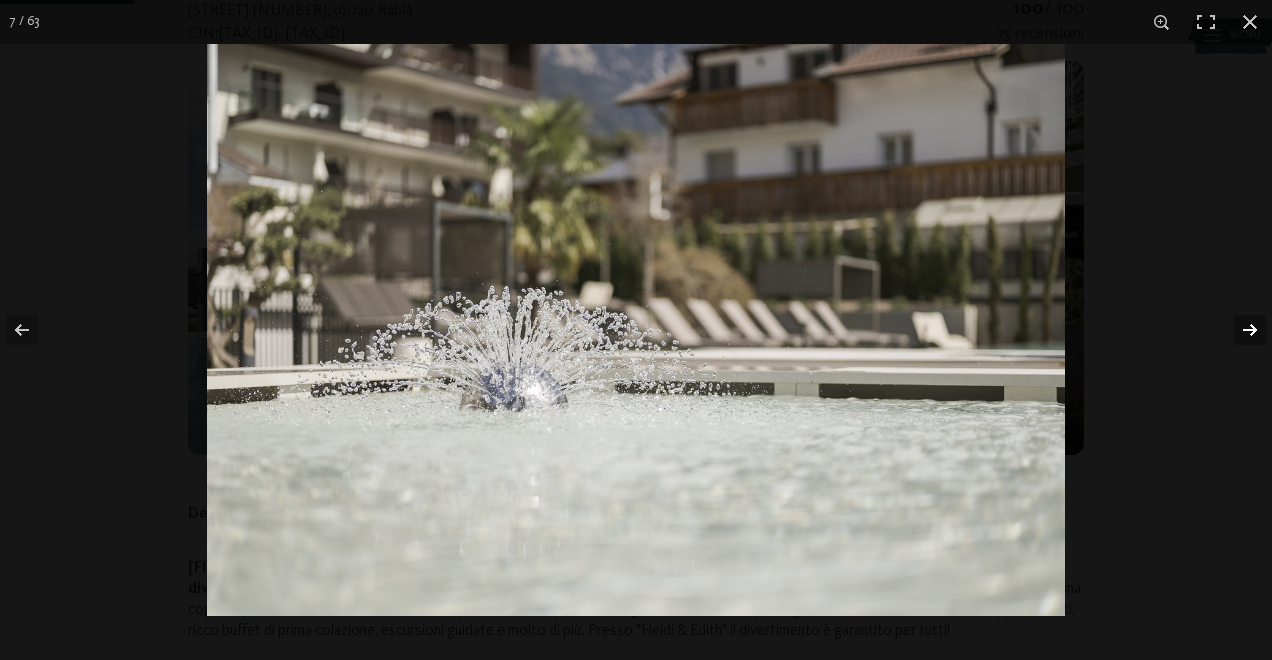 click at bounding box center (1237, 330) 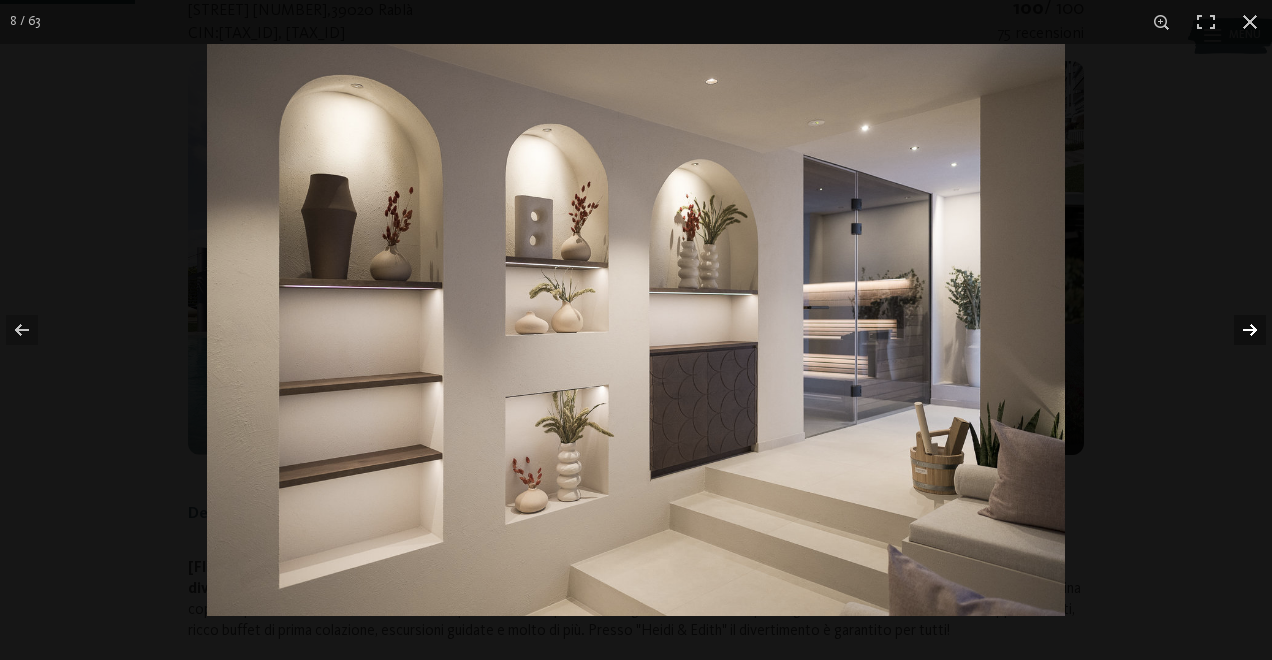 click at bounding box center [1237, 330] 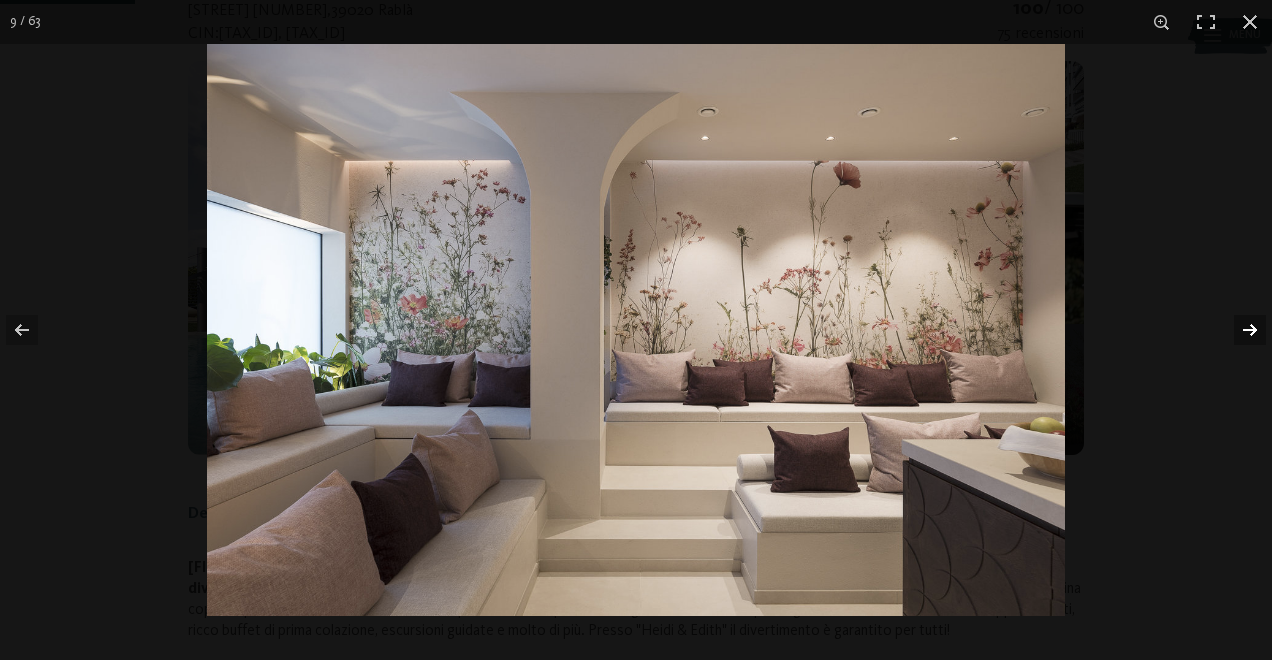 click at bounding box center (1237, 330) 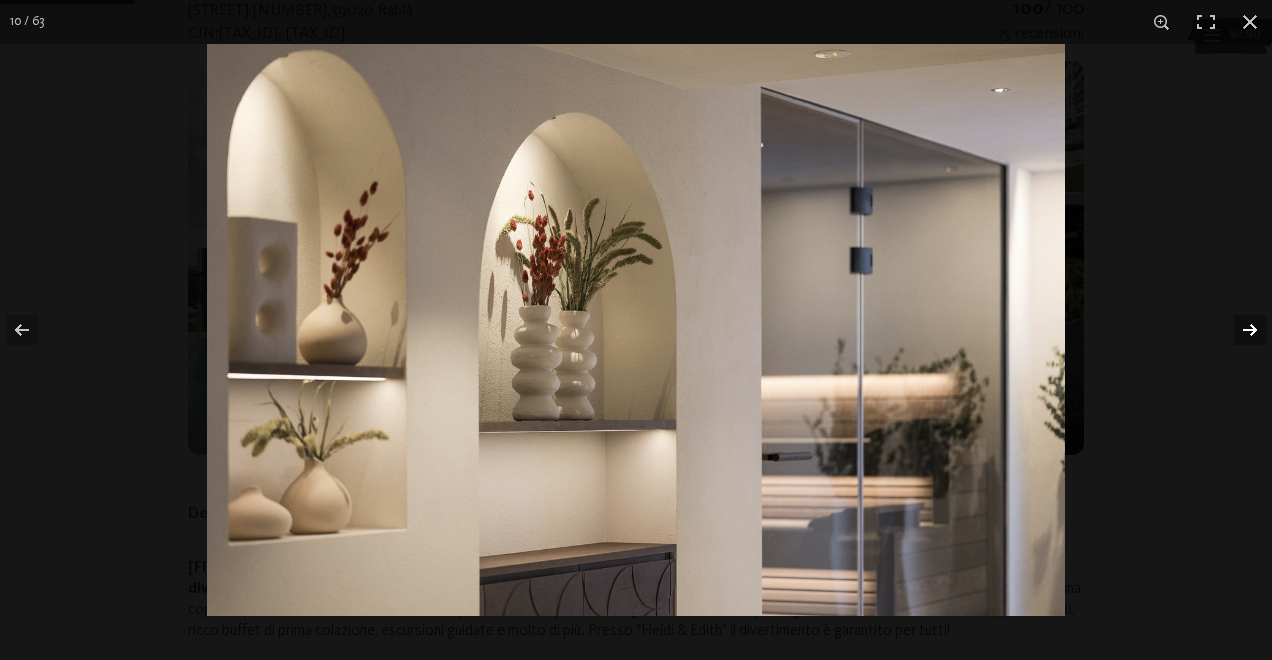 click at bounding box center [1237, 330] 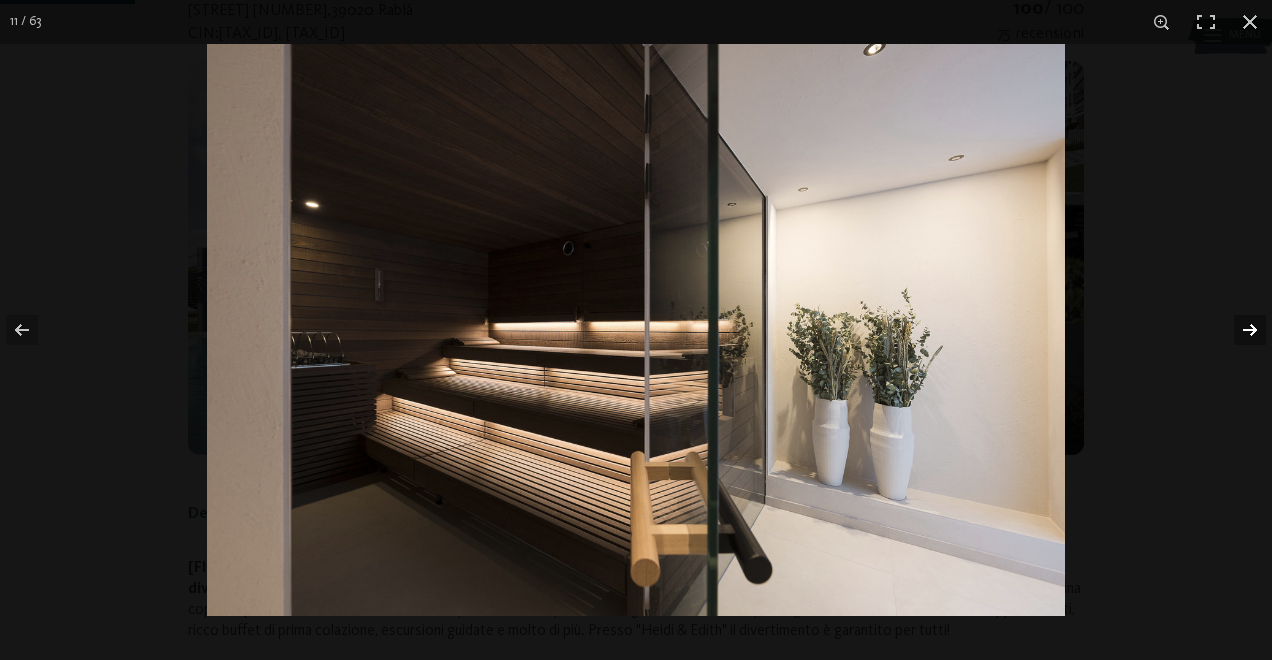 click at bounding box center [1237, 330] 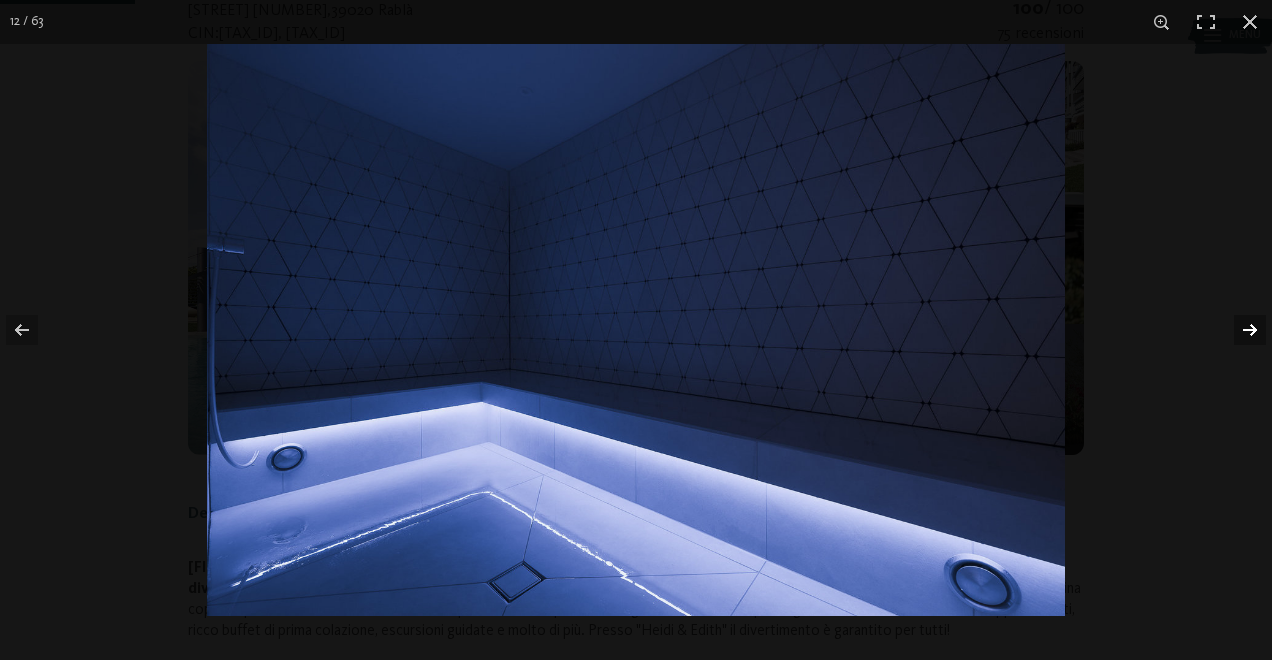click at bounding box center (1237, 330) 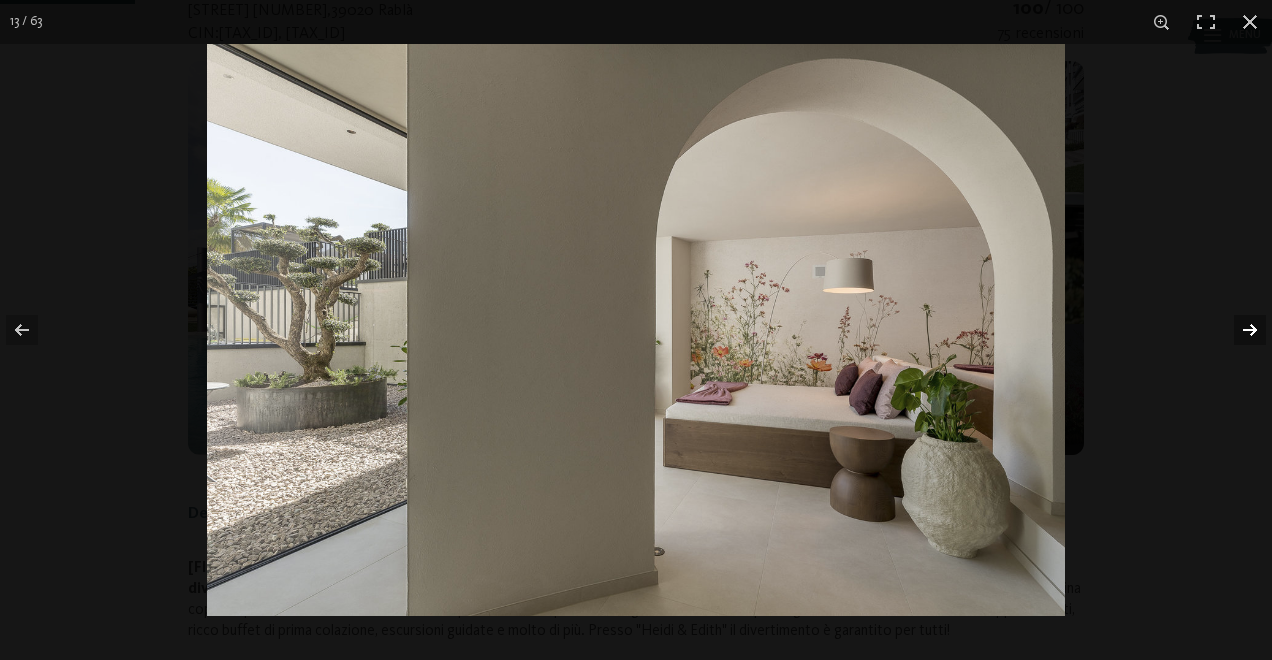 click at bounding box center [1237, 330] 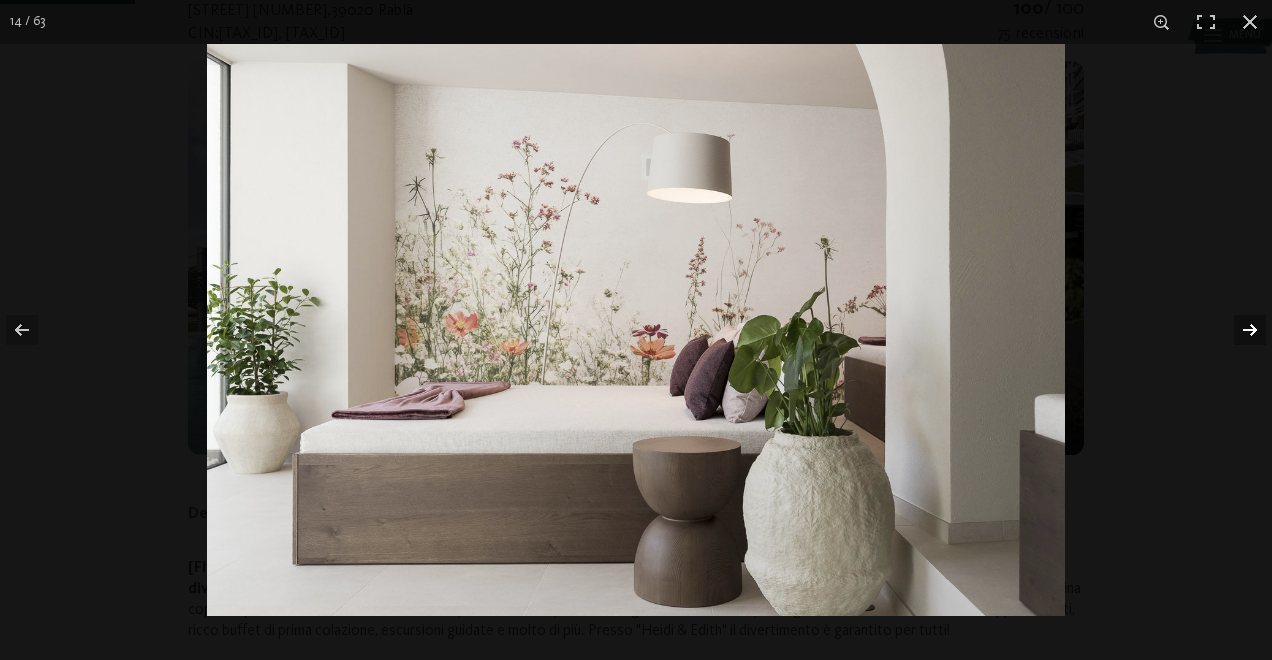 click at bounding box center [1237, 330] 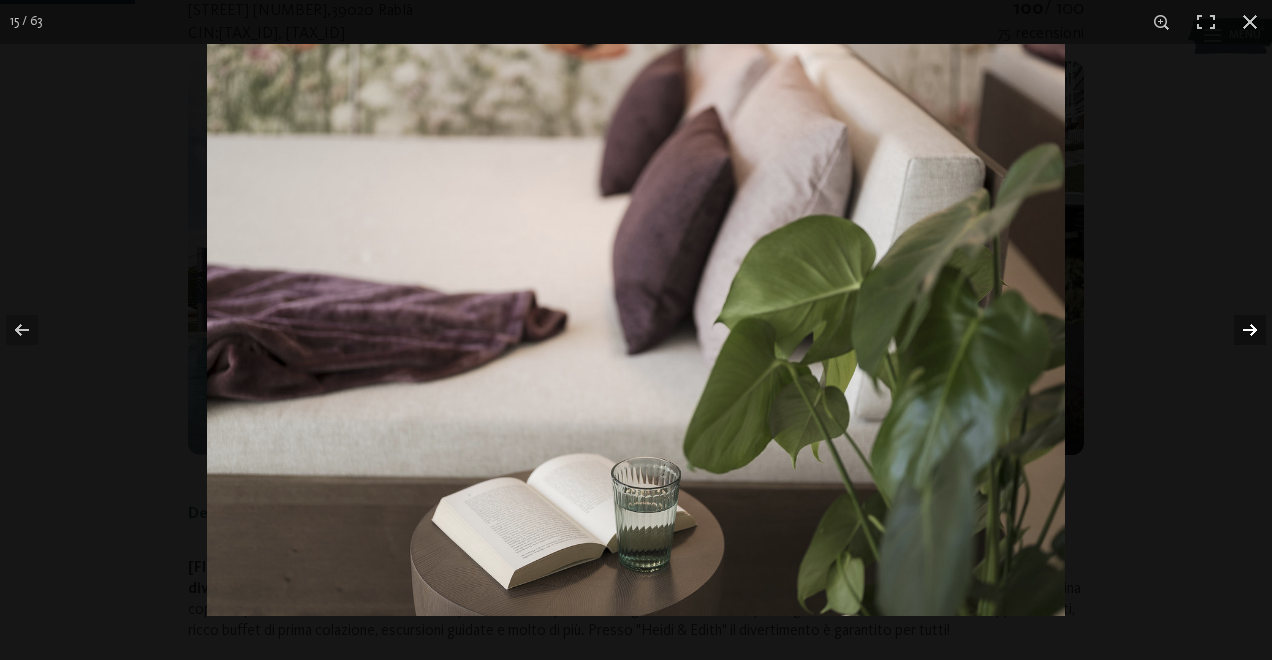 click at bounding box center [1237, 330] 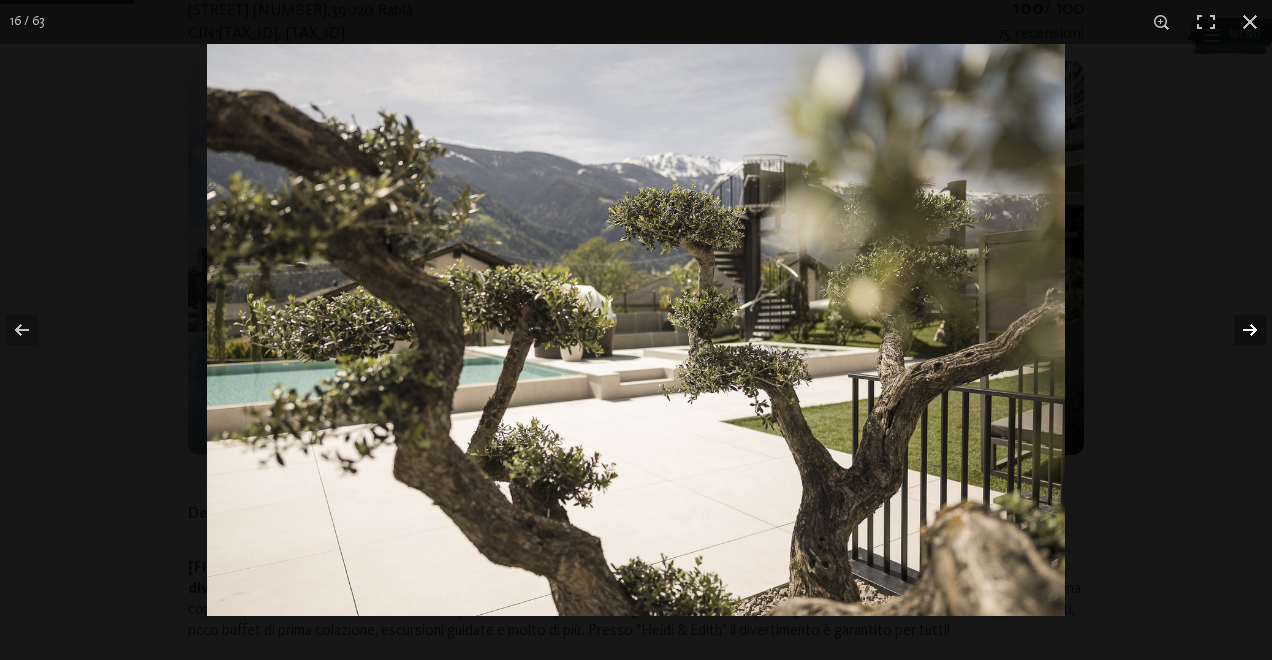 click at bounding box center (1237, 330) 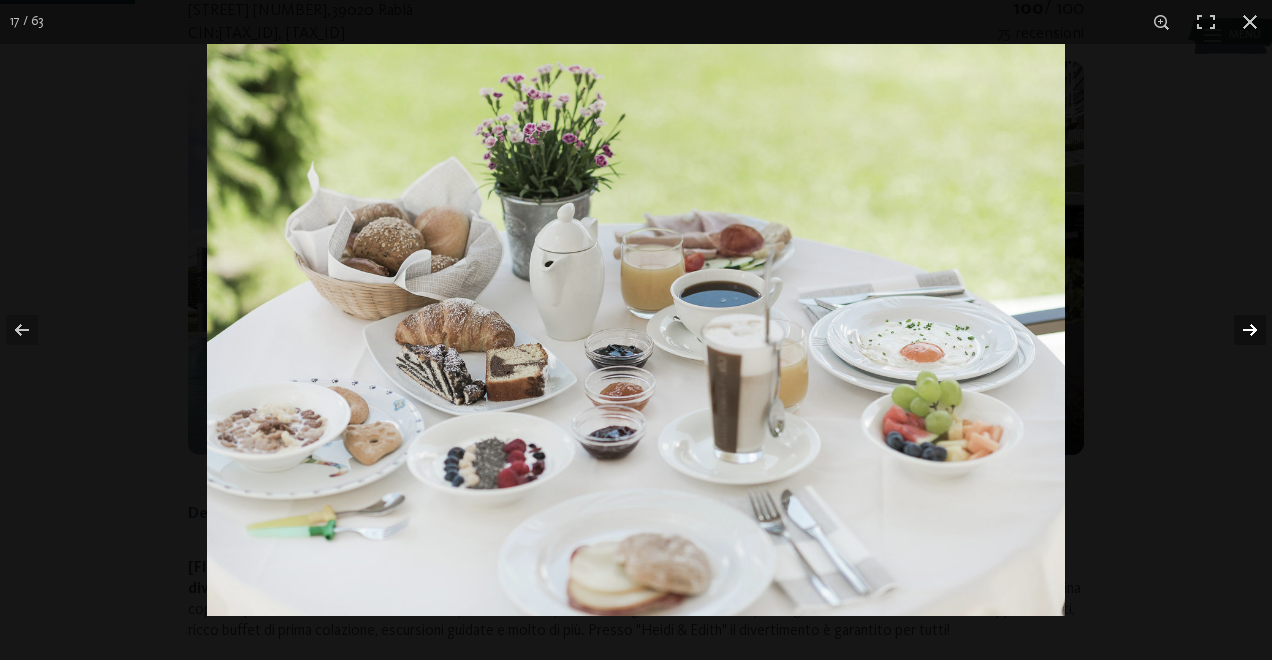click at bounding box center [1237, 330] 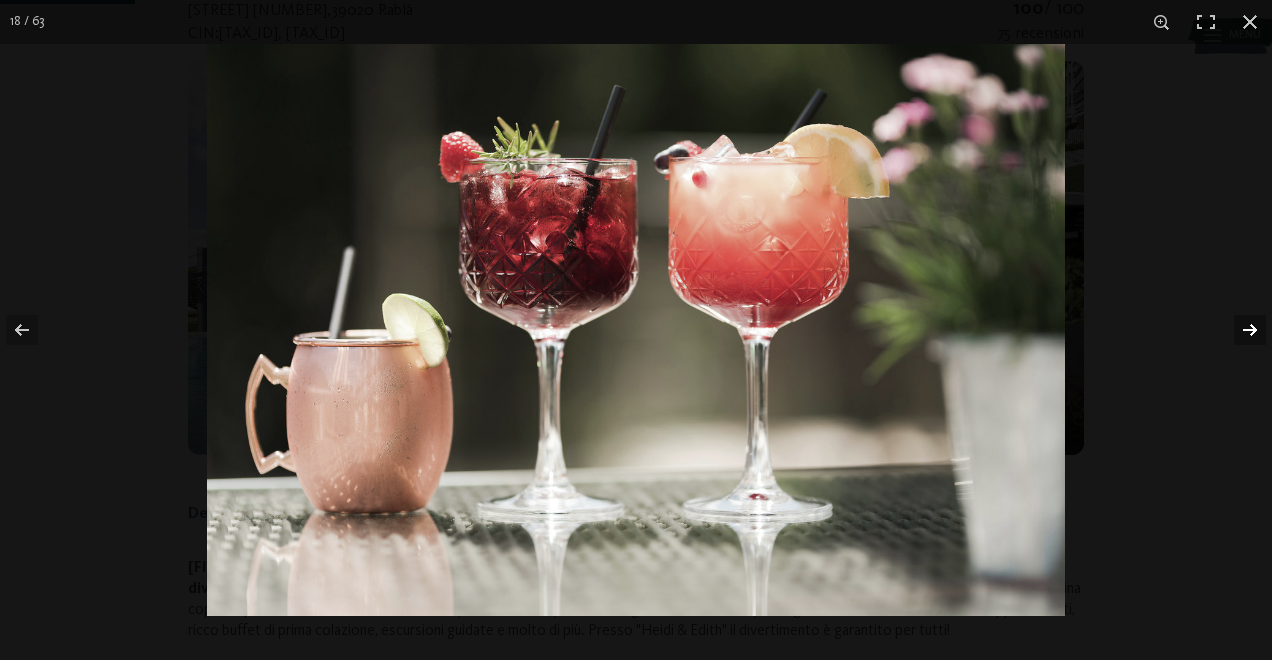 click at bounding box center (1237, 330) 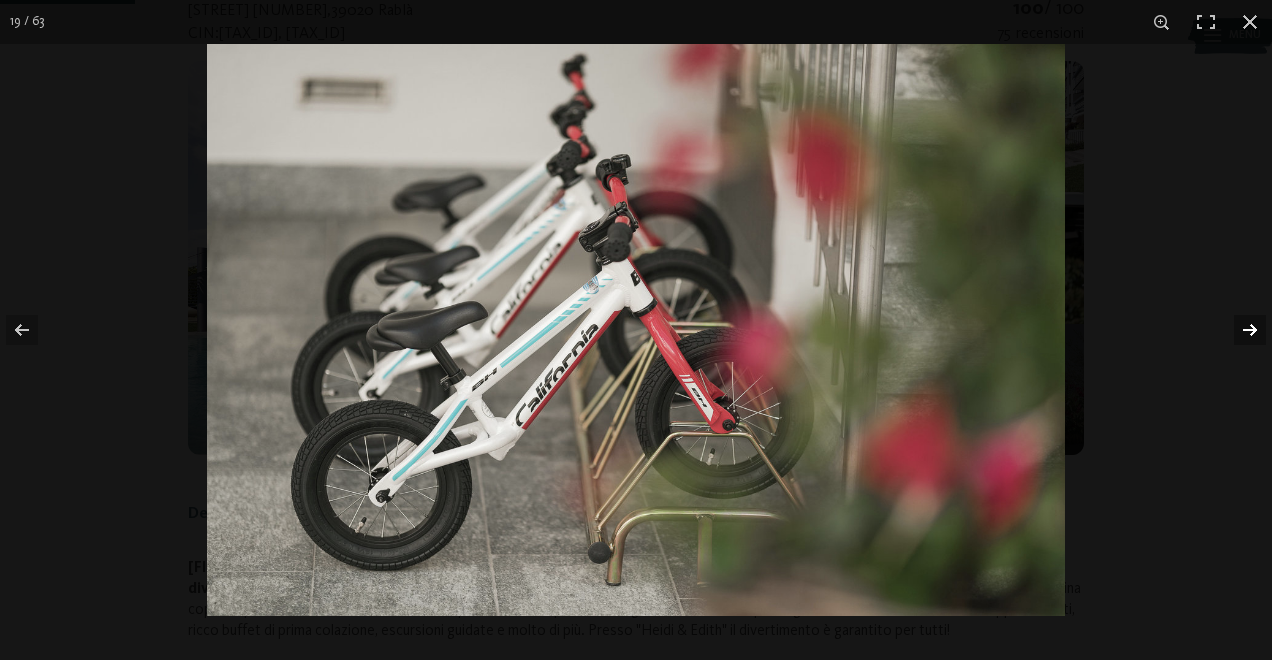 click at bounding box center [1237, 330] 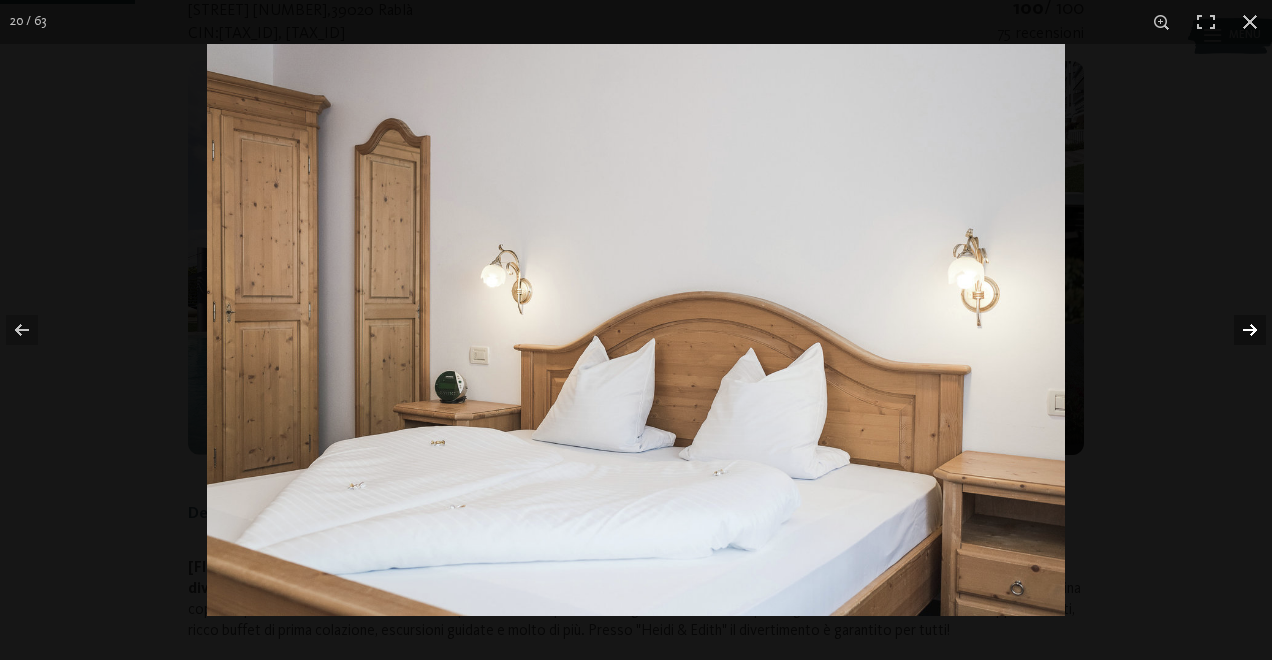 click at bounding box center [1237, 330] 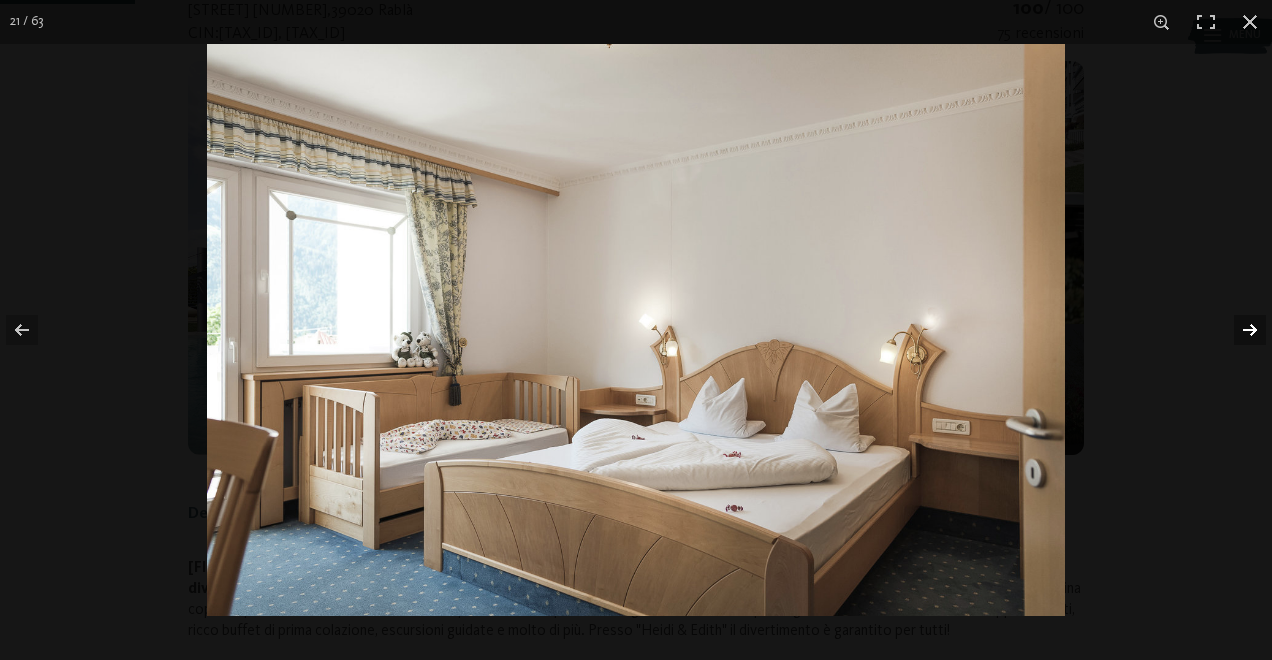 click at bounding box center [1237, 330] 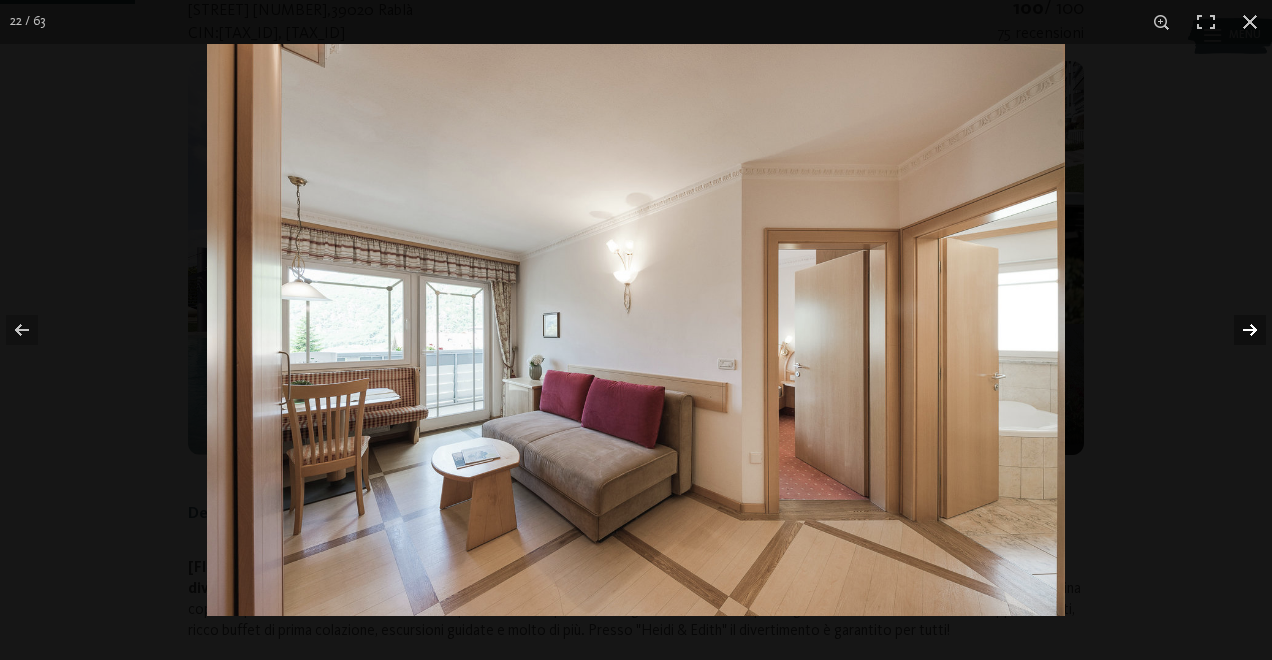 click at bounding box center (1237, 330) 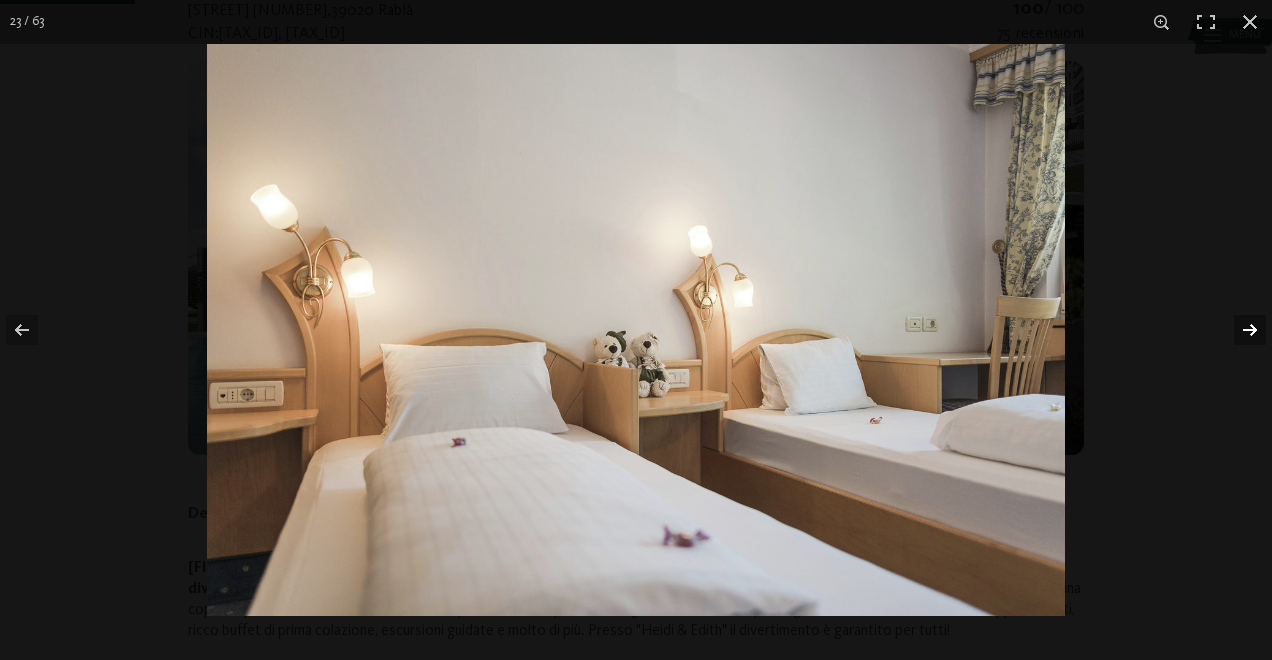 click at bounding box center [1237, 330] 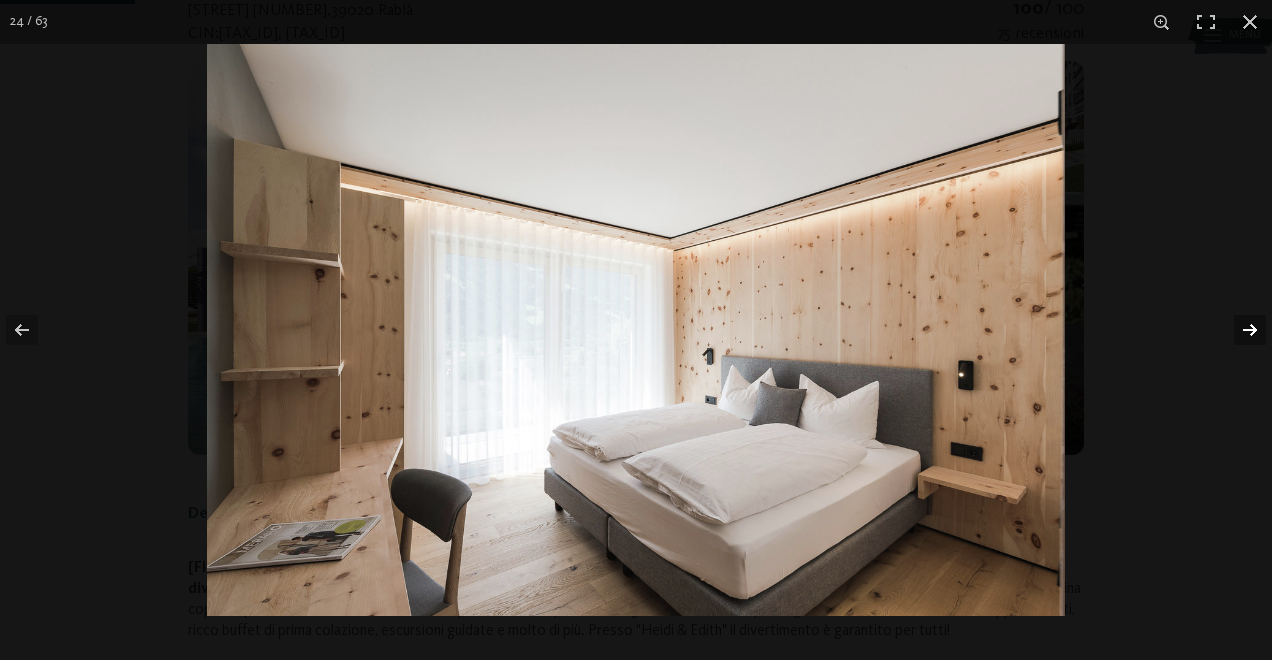 click at bounding box center [1237, 330] 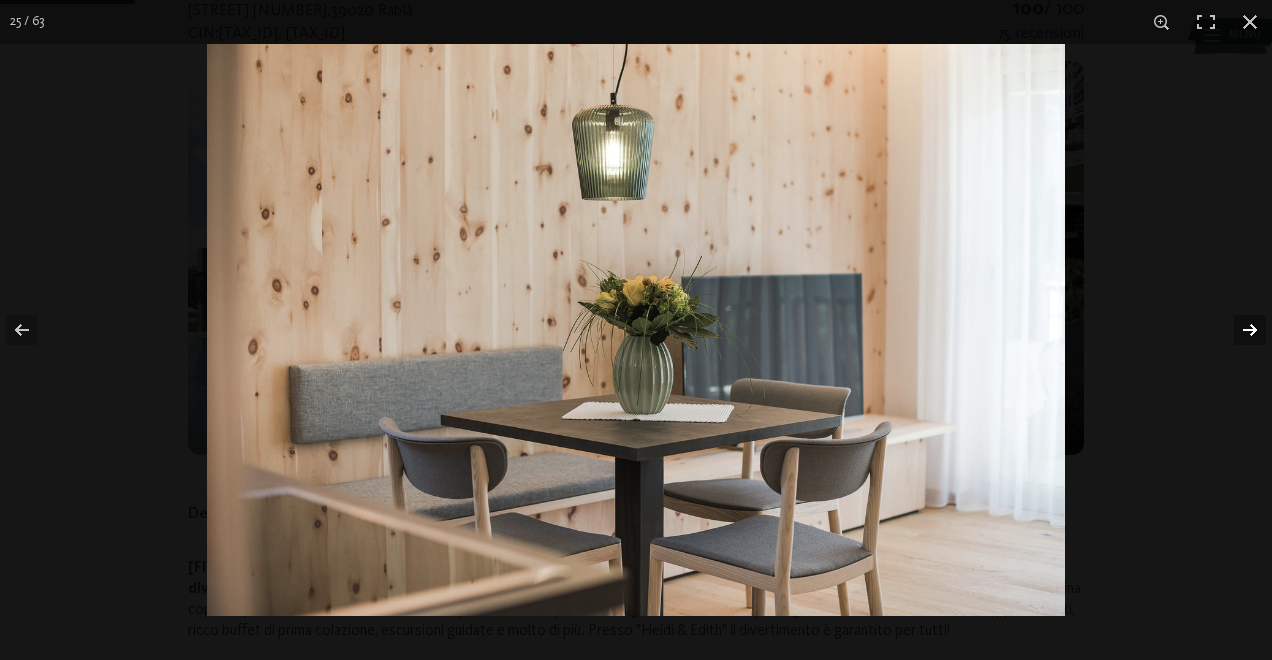 click at bounding box center (1237, 330) 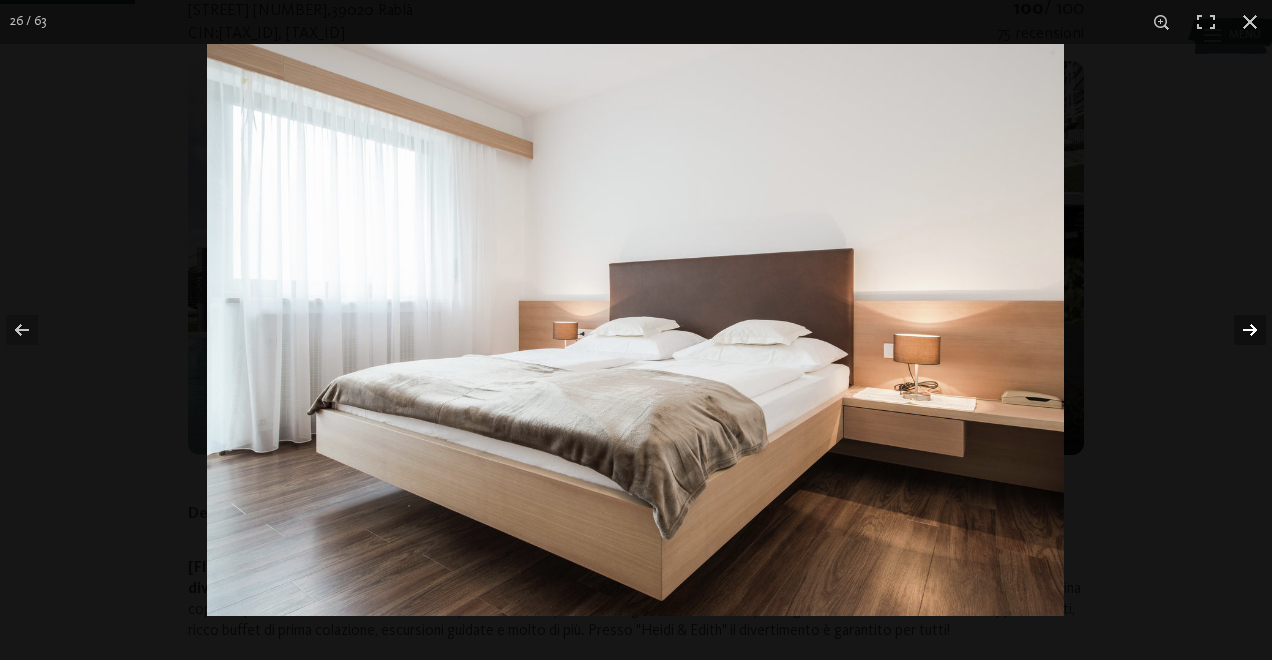 click at bounding box center (1237, 330) 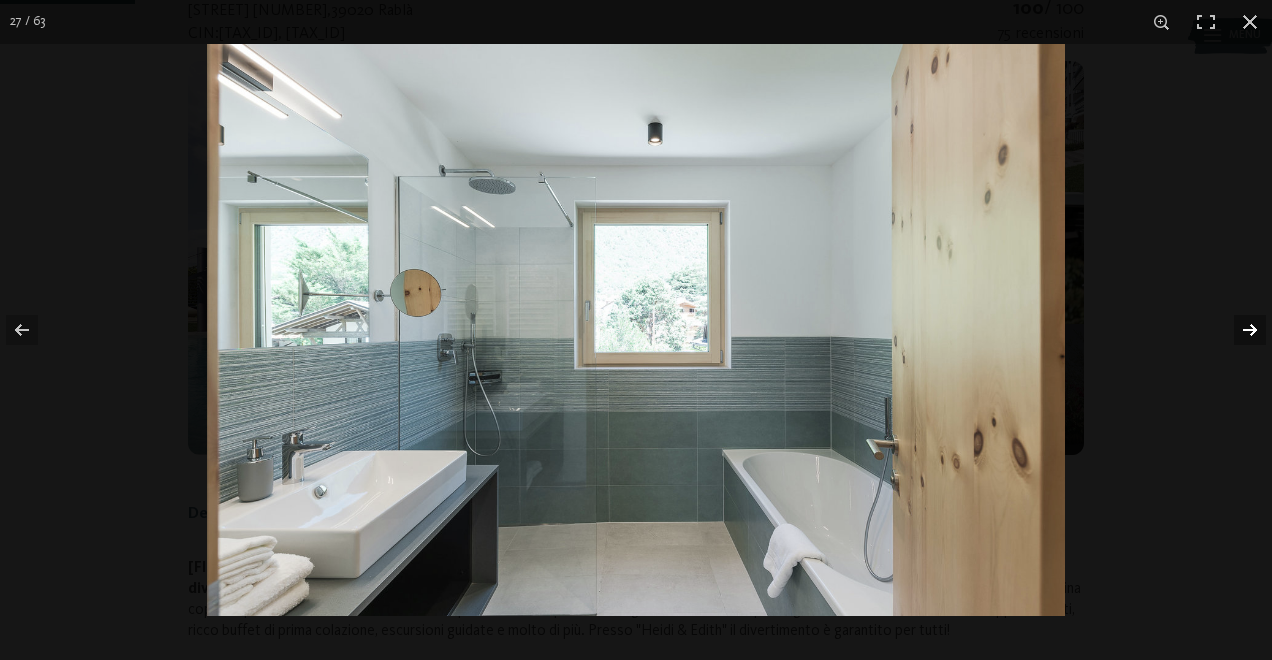 click at bounding box center [1237, 330] 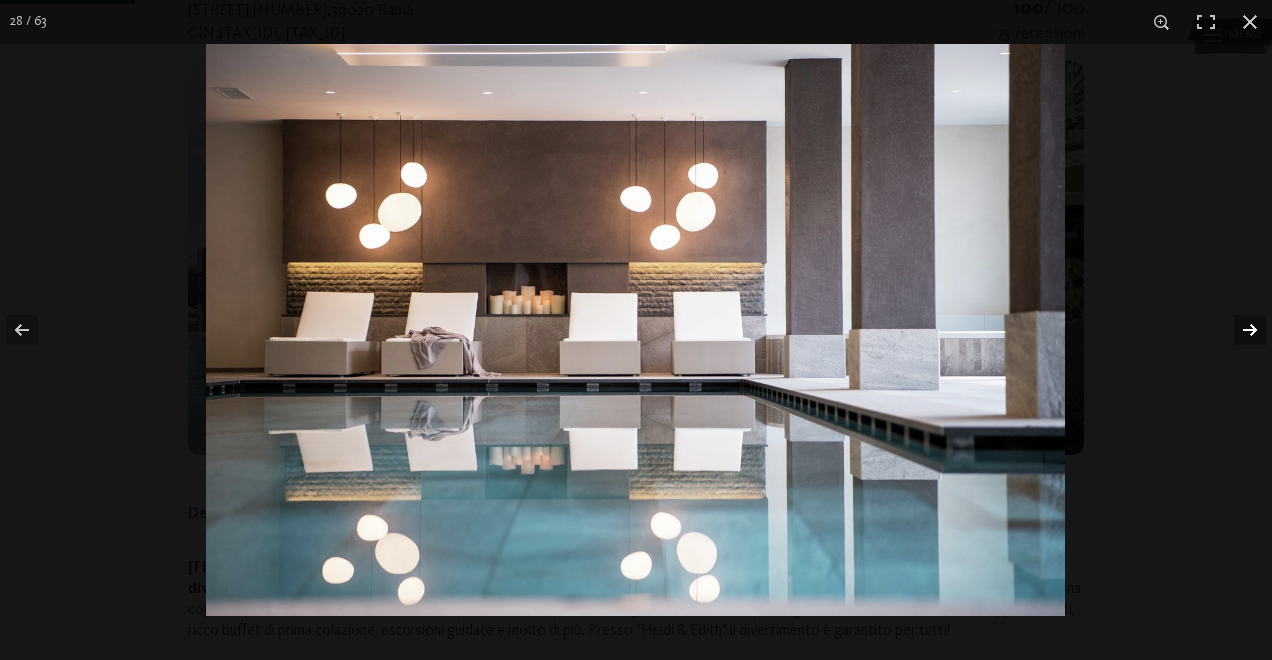 click at bounding box center (1237, 330) 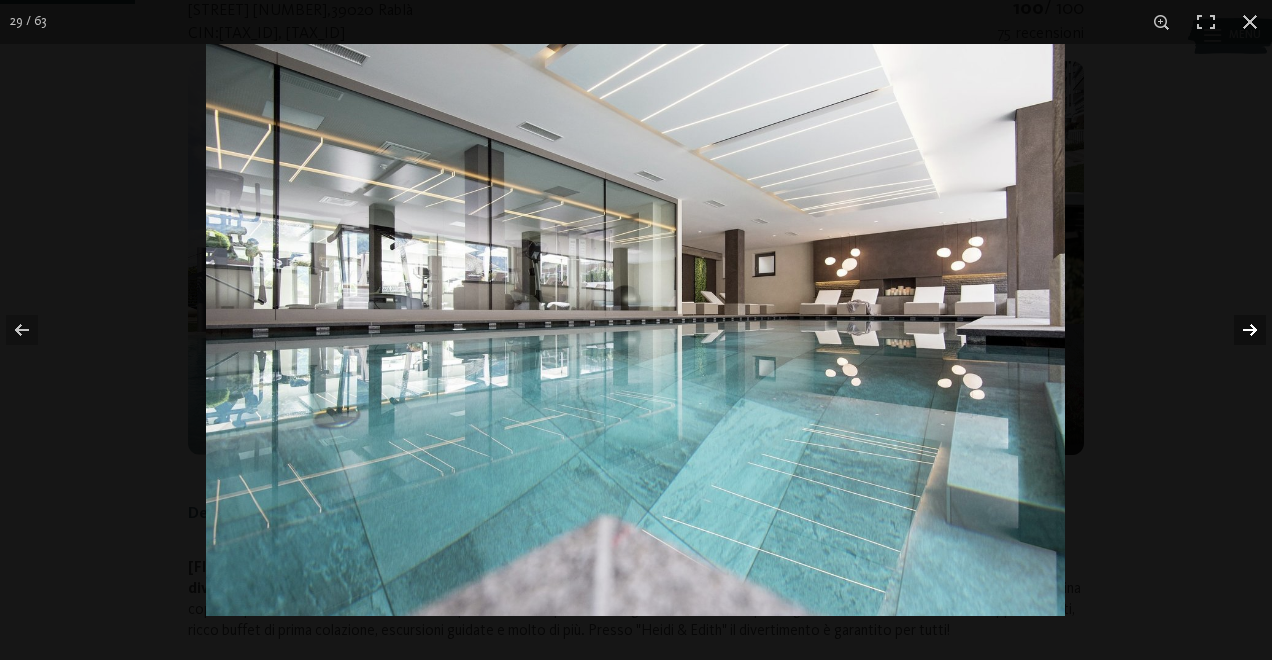 click at bounding box center (1237, 330) 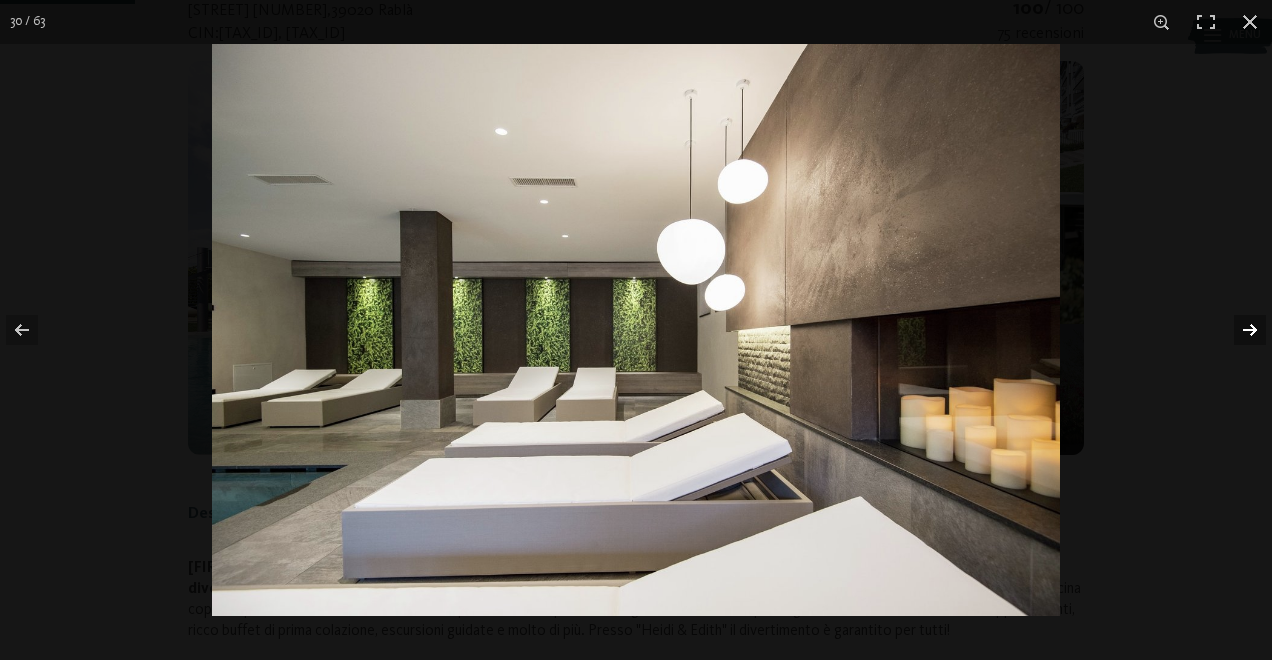 click at bounding box center [1237, 330] 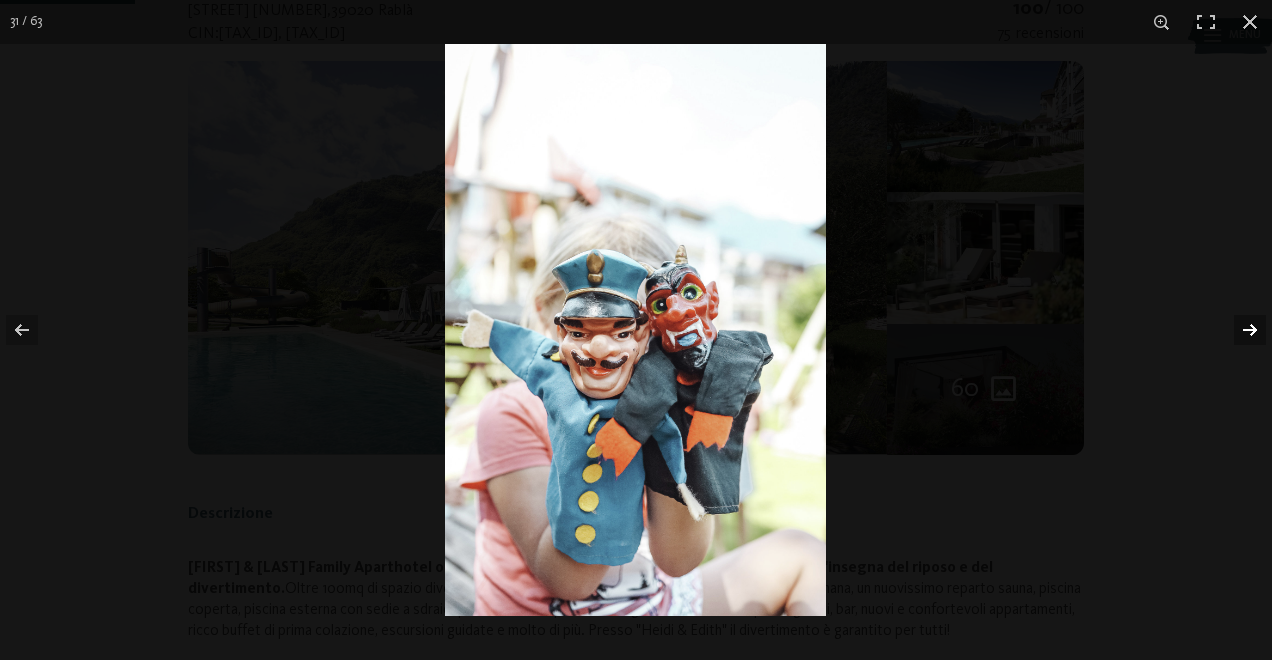 click at bounding box center (1237, 330) 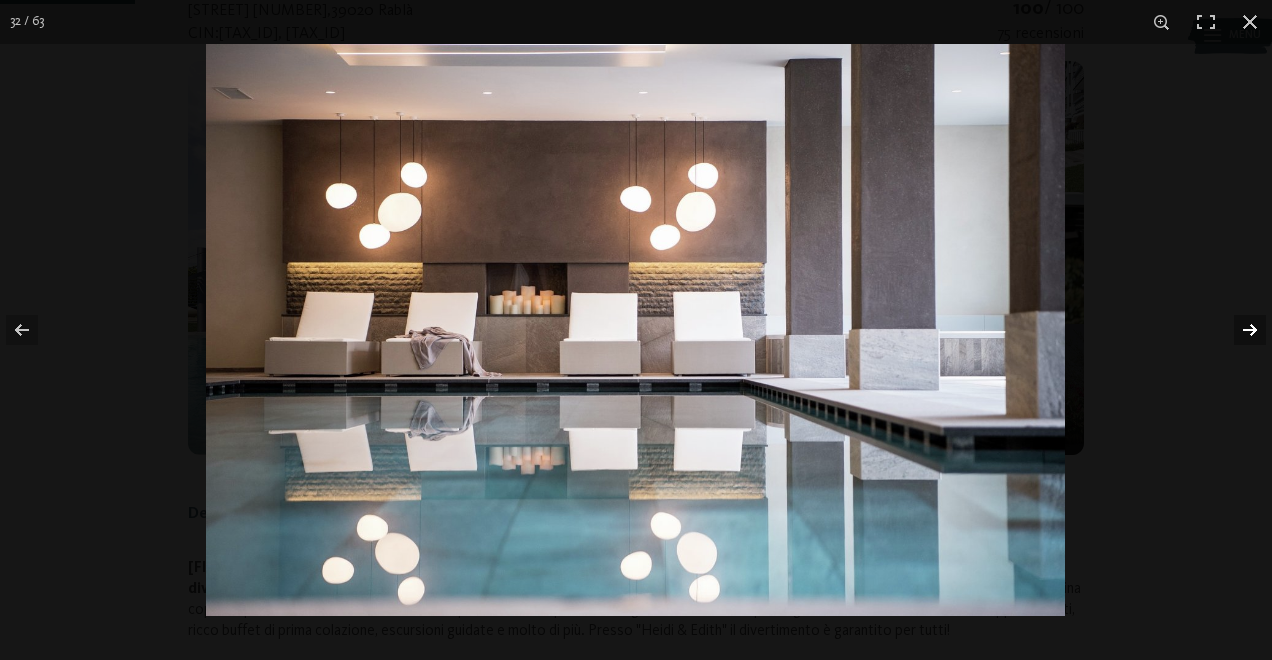 click at bounding box center (1237, 330) 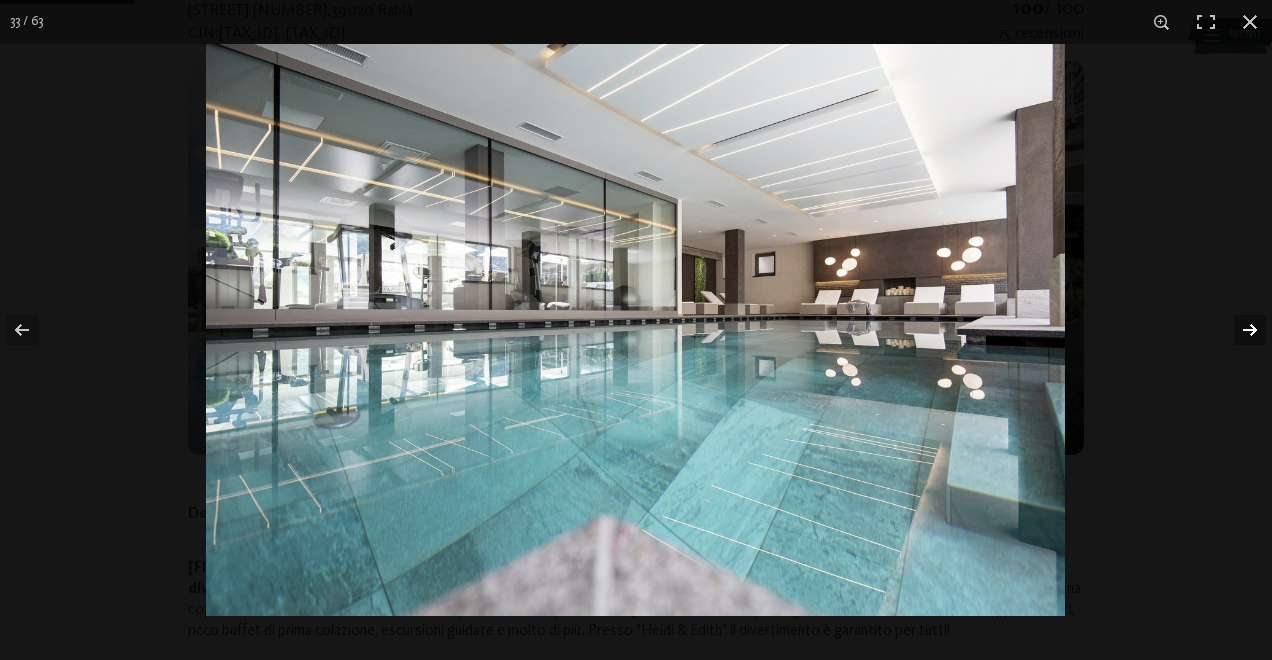 click at bounding box center (1237, 330) 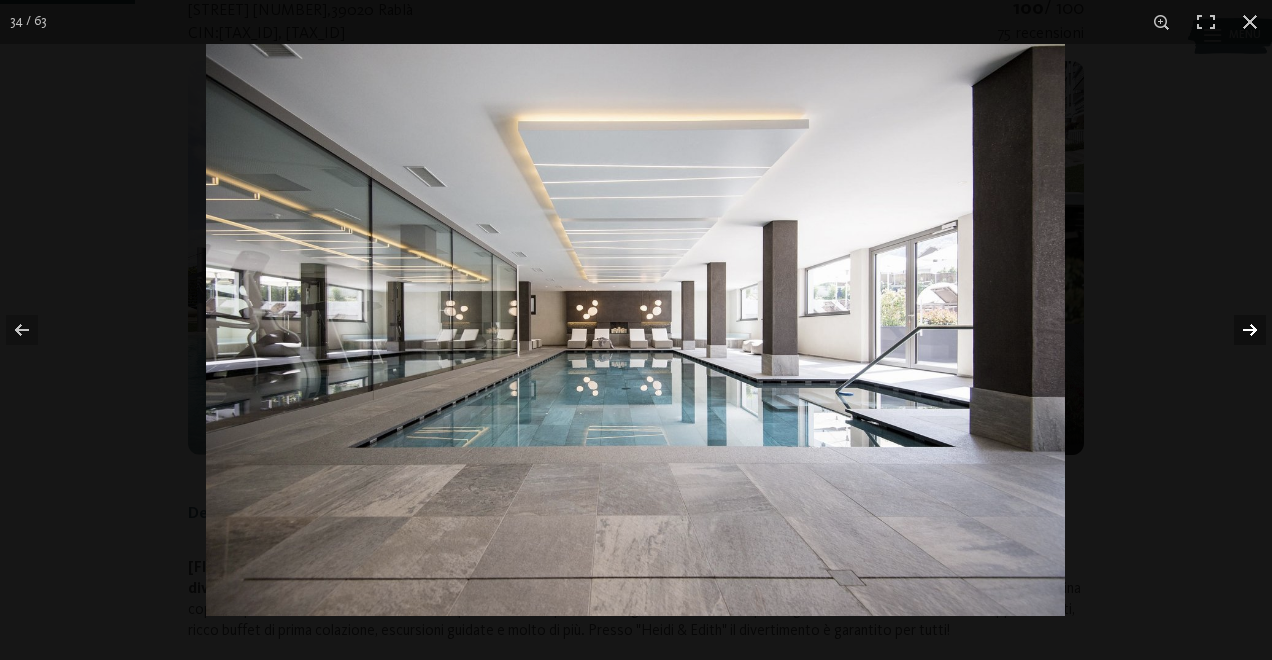 click at bounding box center [1237, 330] 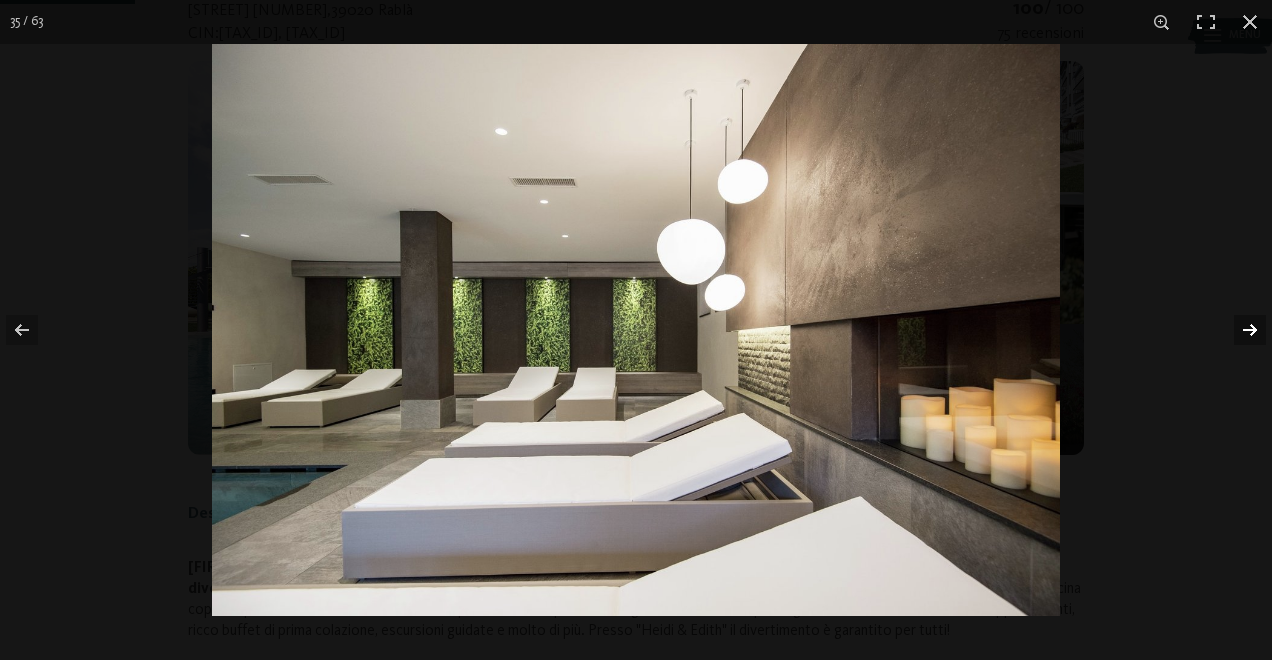 click at bounding box center (1237, 330) 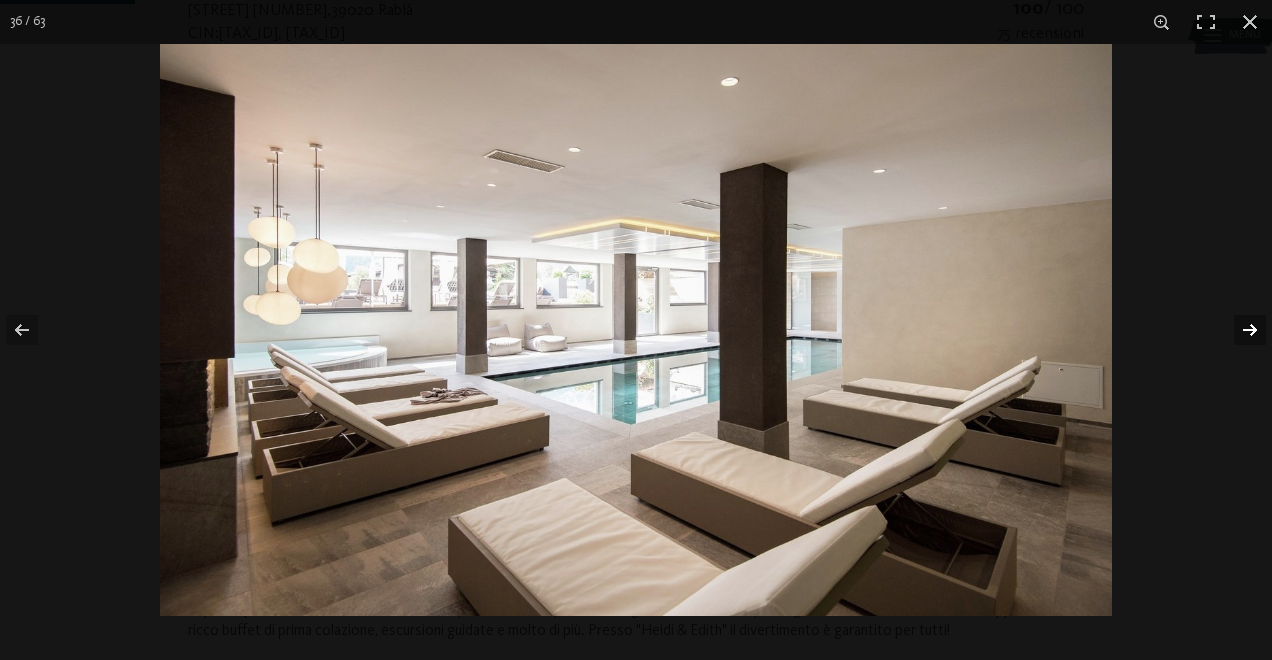 click at bounding box center [1237, 330] 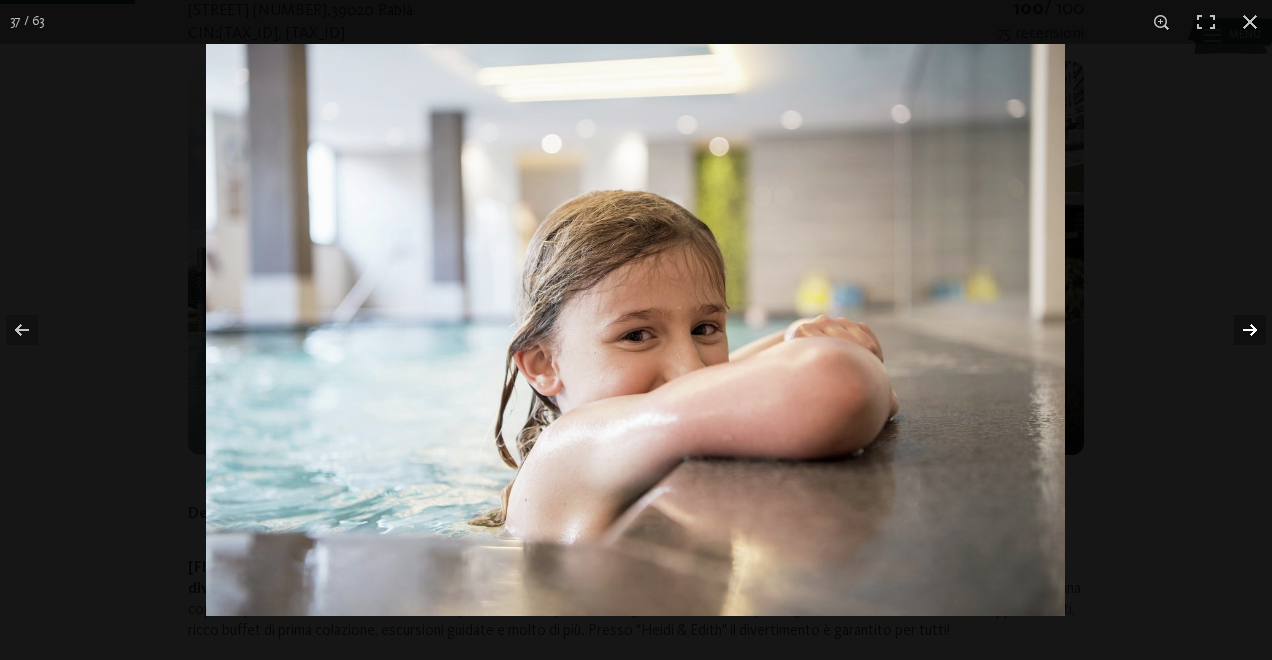 click at bounding box center [1237, 330] 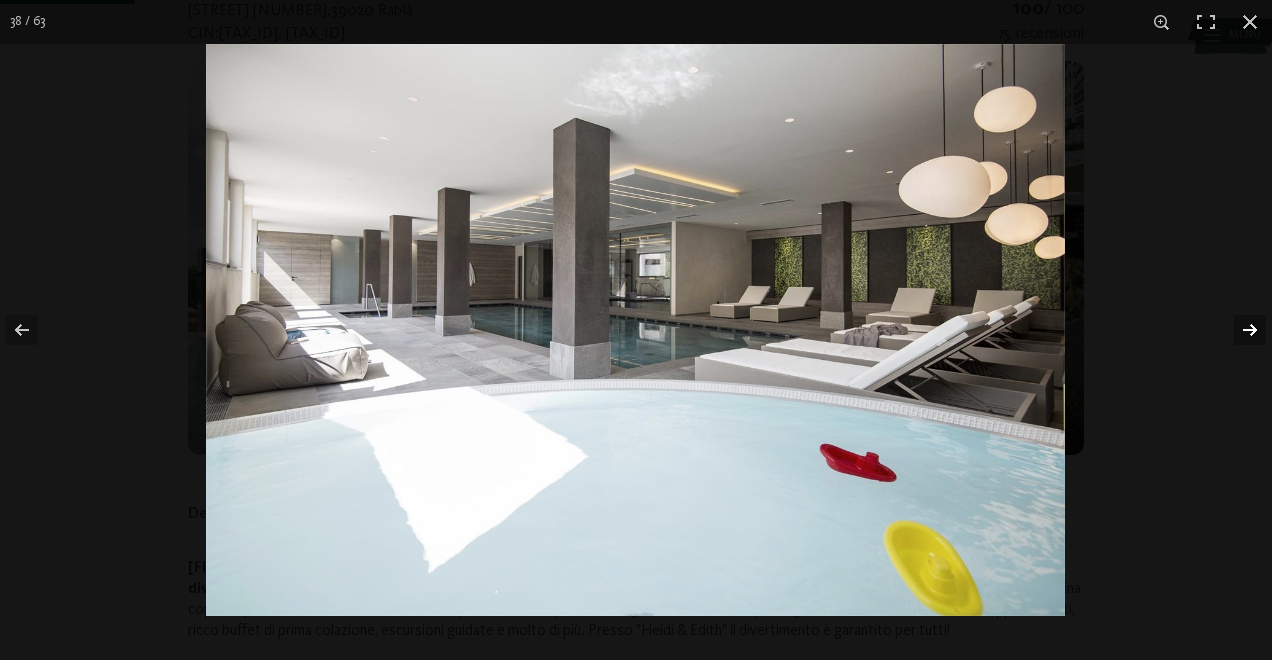 click at bounding box center (1237, 330) 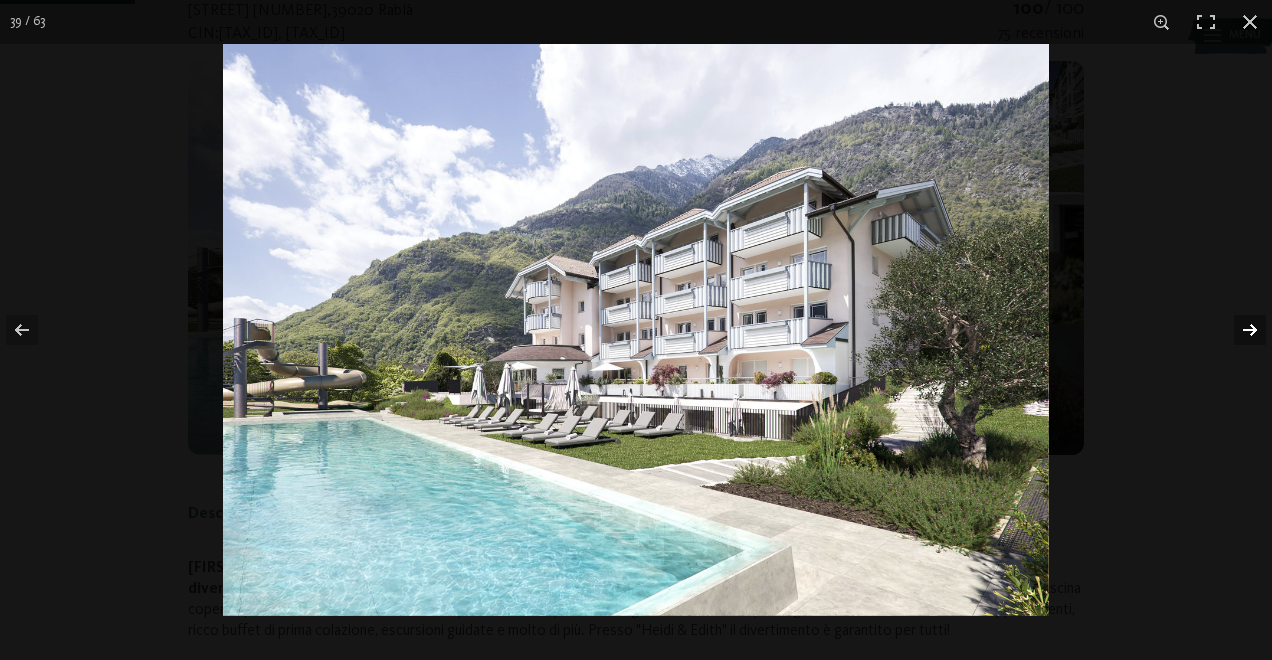 click at bounding box center (1237, 330) 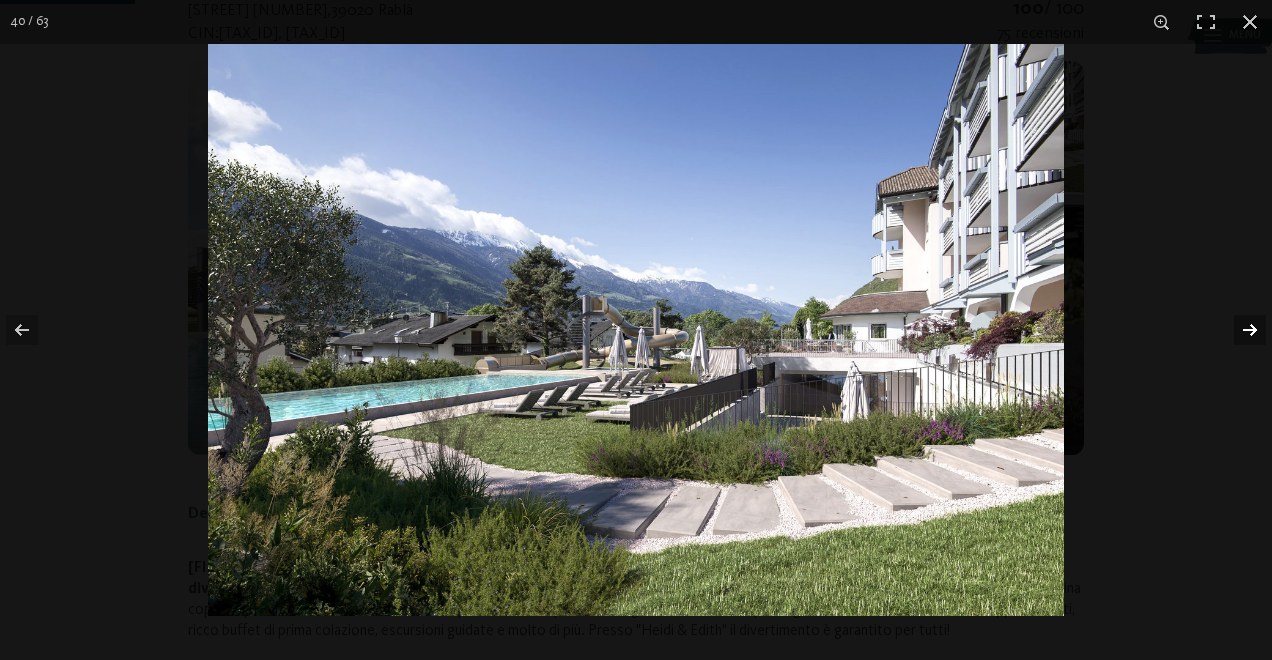 click at bounding box center (1237, 330) 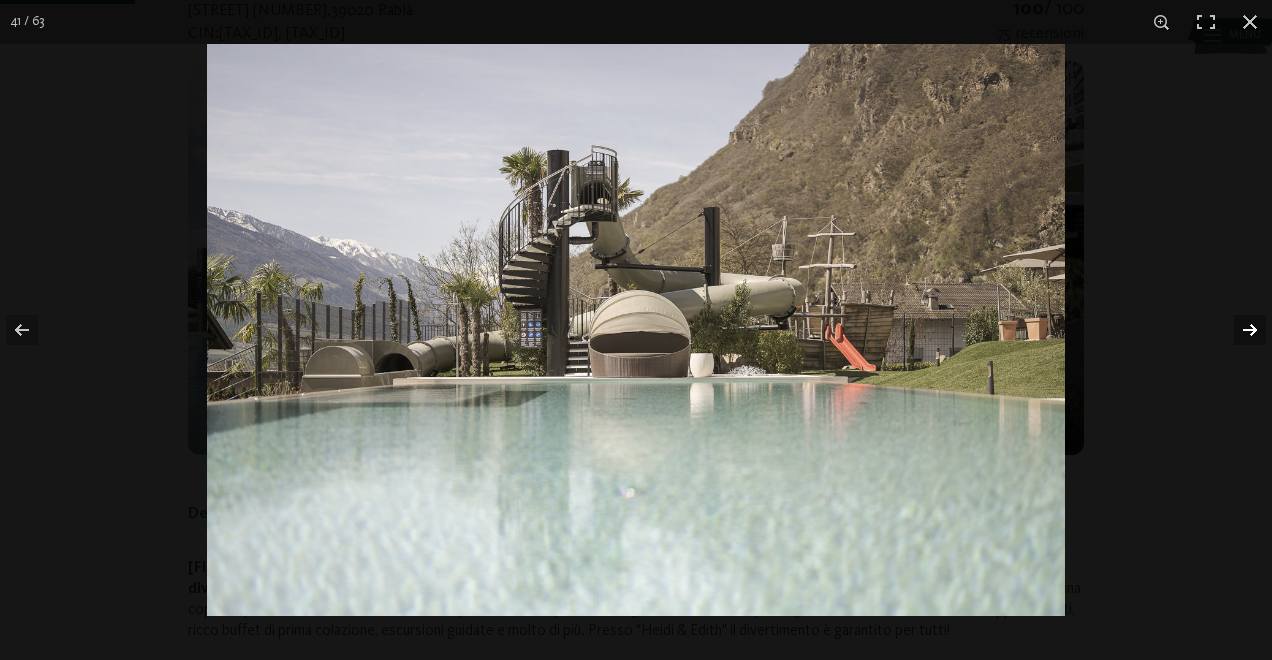 click at bounding box center (1237, 330) 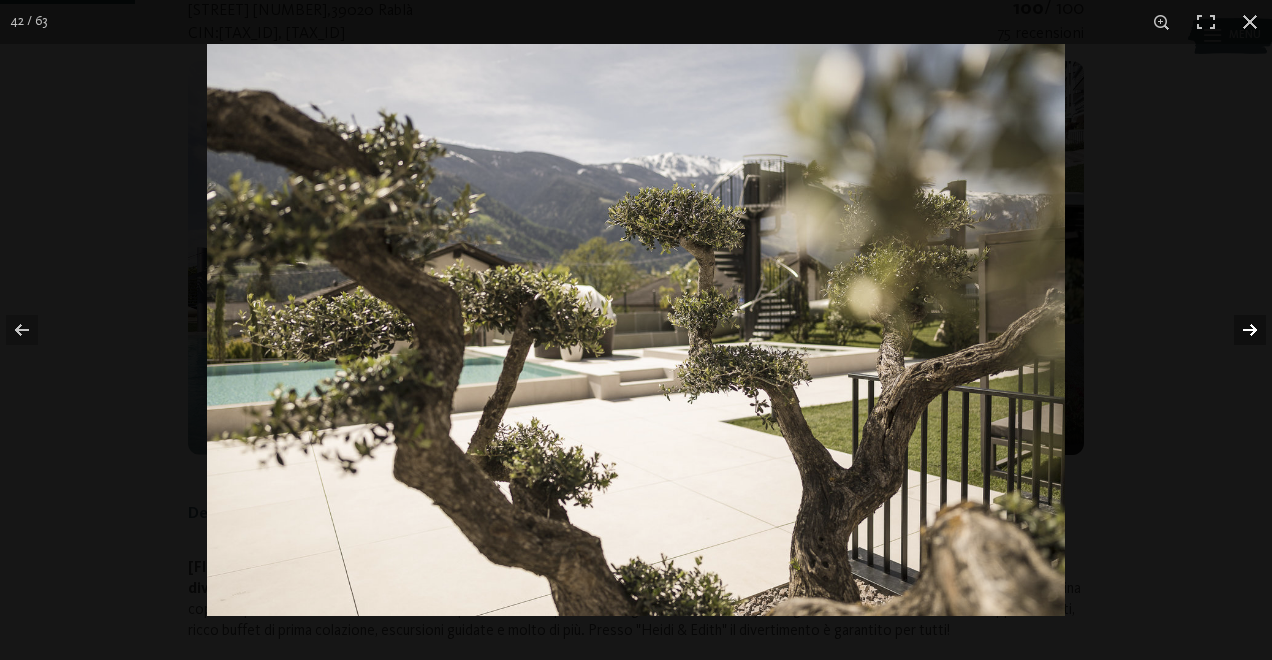 click at bounding box center [1237, 330] 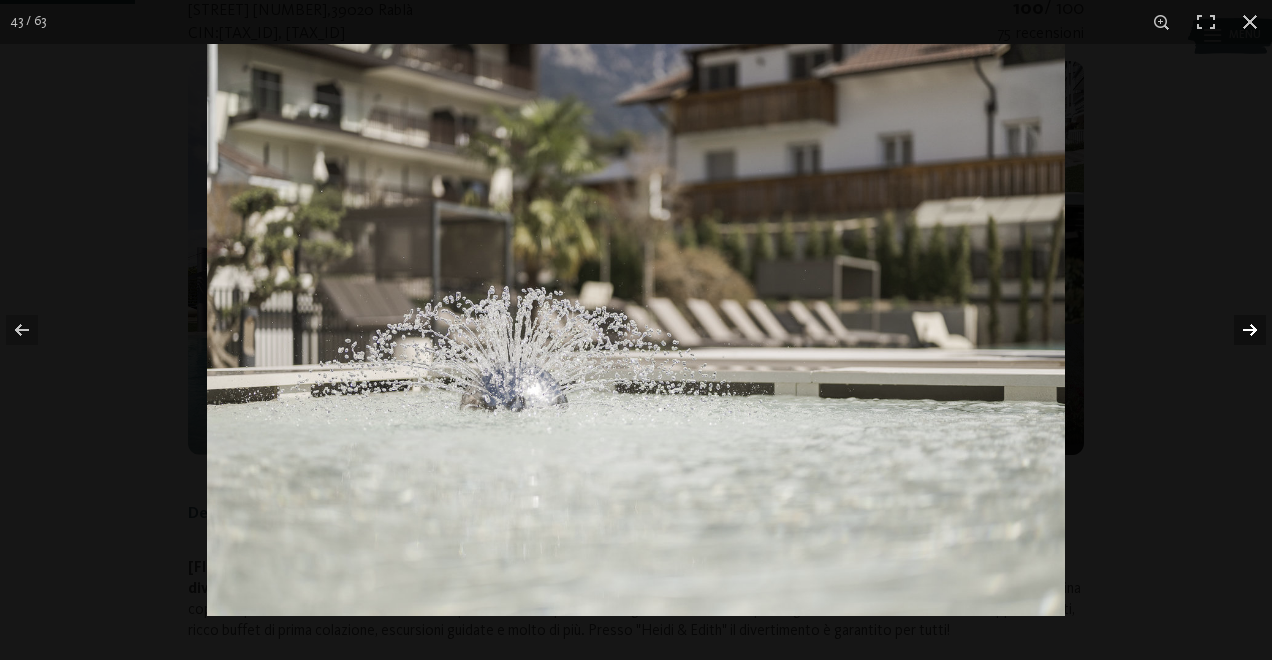 click at bounding box center [1237, 330] 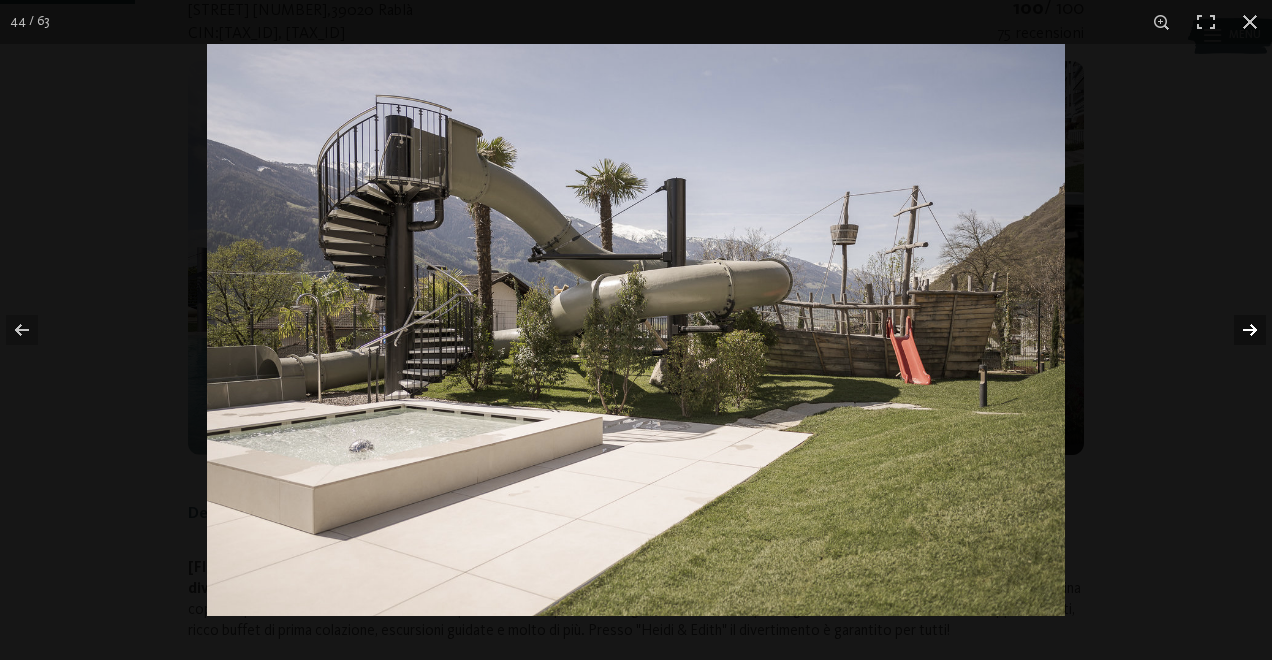 click at bounding box center [1237, 330] 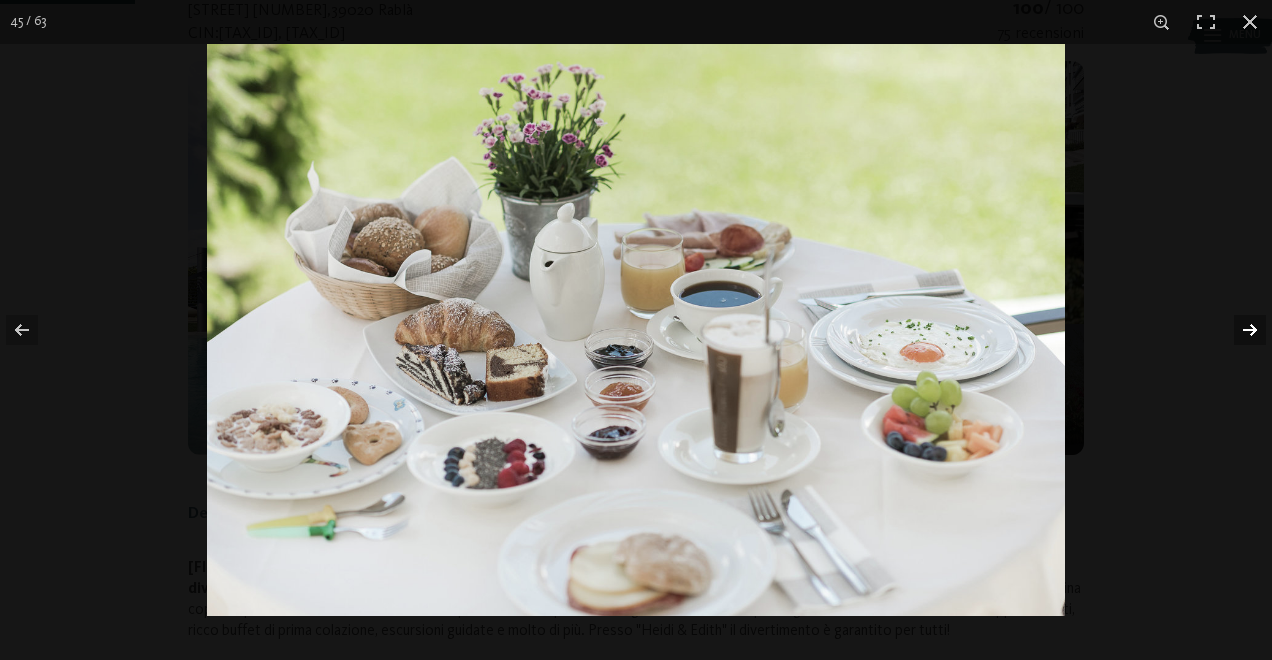 click at bounding box center [1237, 330] 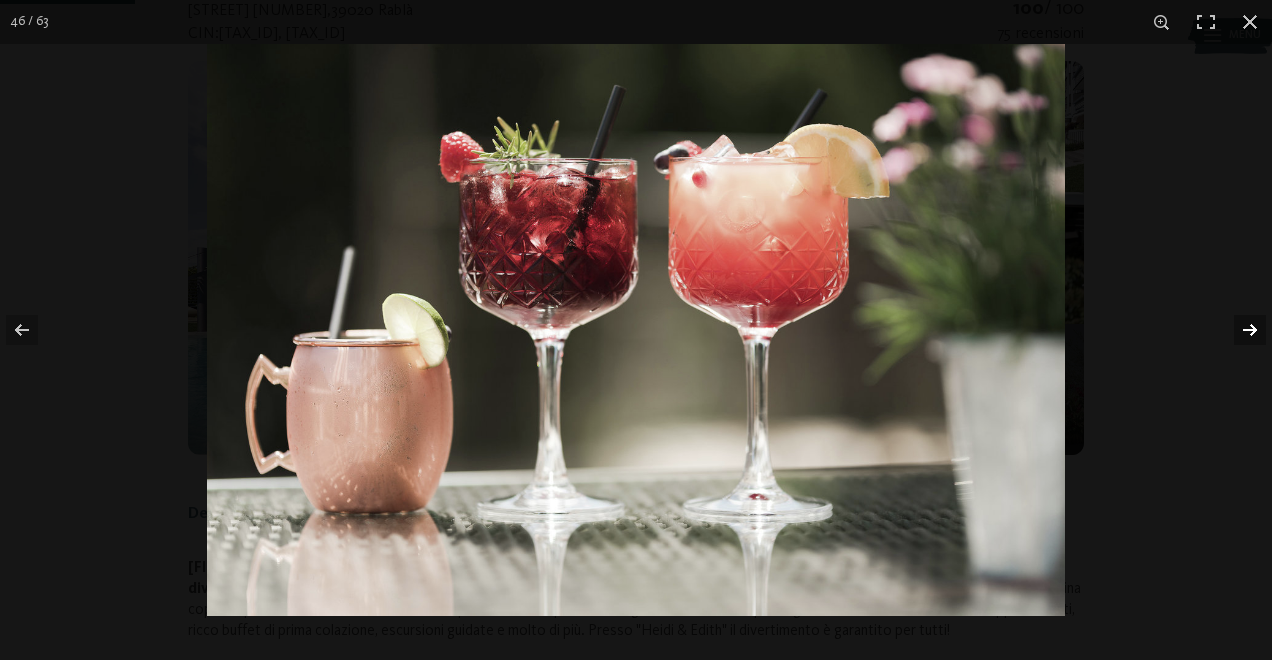 click at bounding box center [1237, 330] 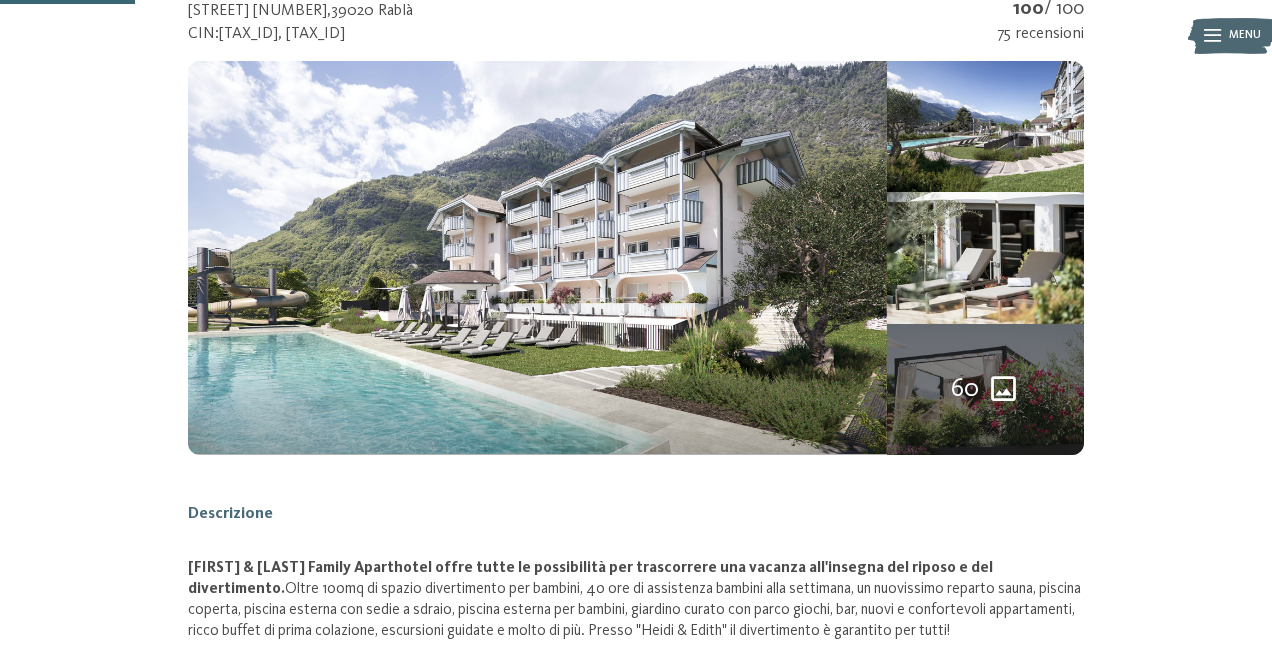 click at bounding box center (0, 0) 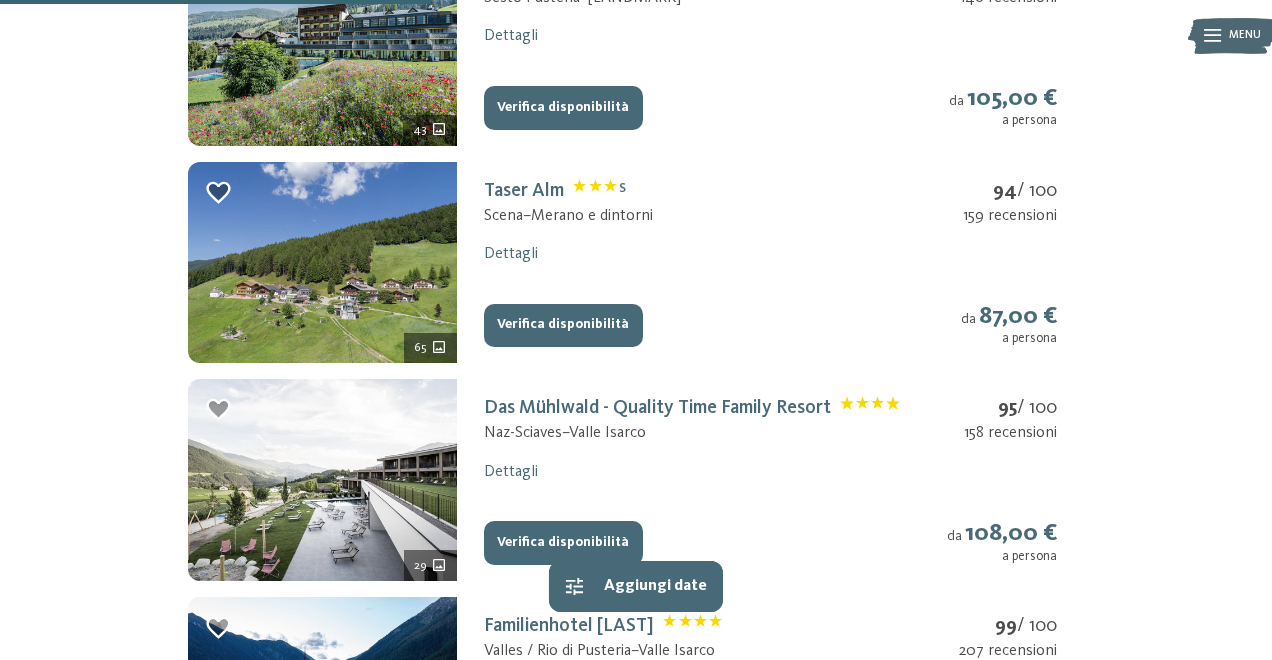 scroll, scrollTop: 1080, scrollLeft: 0, axis: vertical 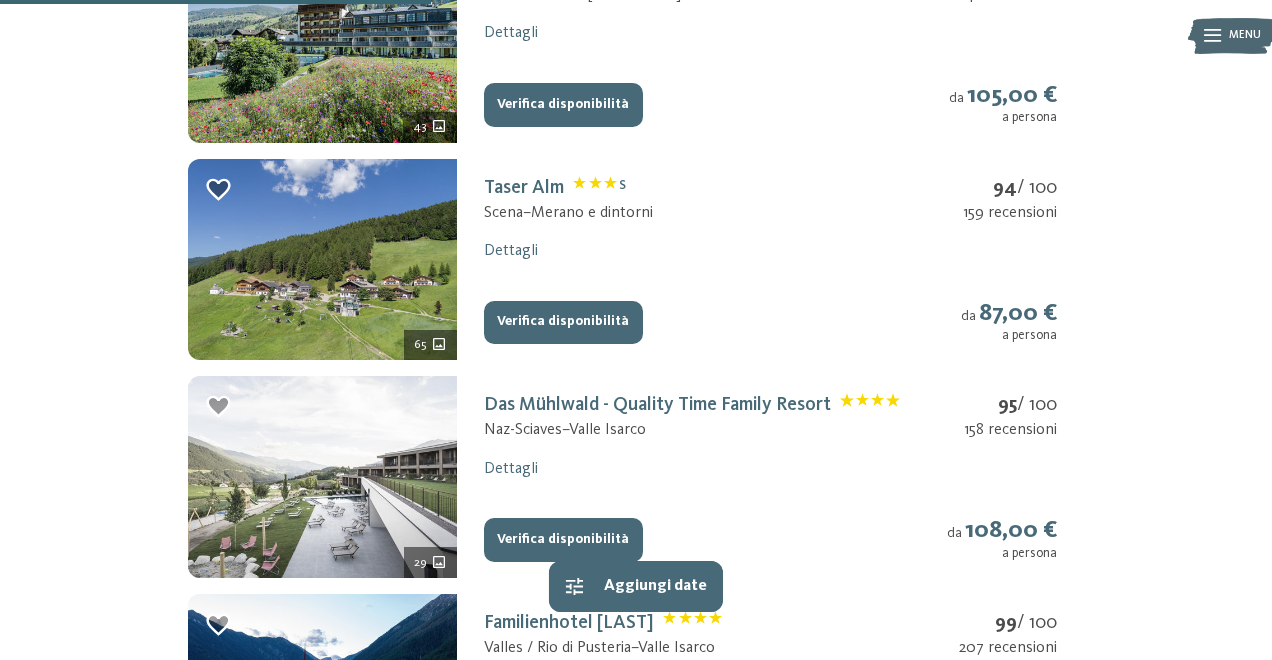 click at bounding box center [322, 477] 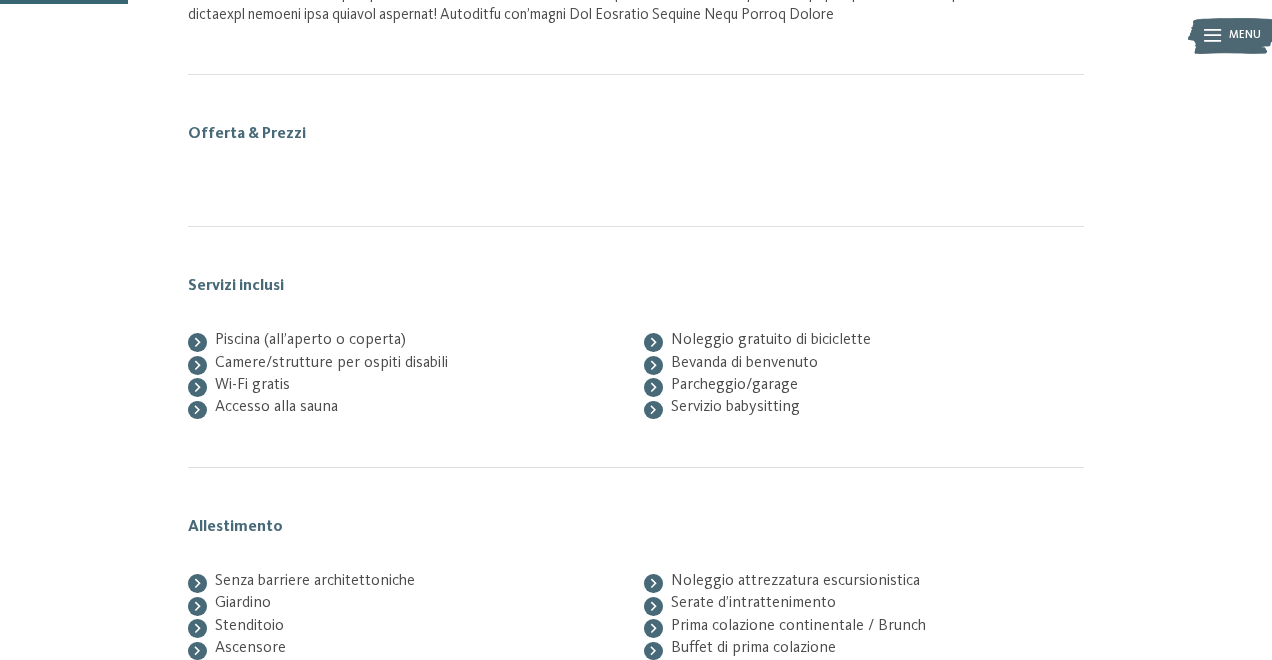 scroll, scrollTop: 262, scrollLeft: 0, axis: vertical 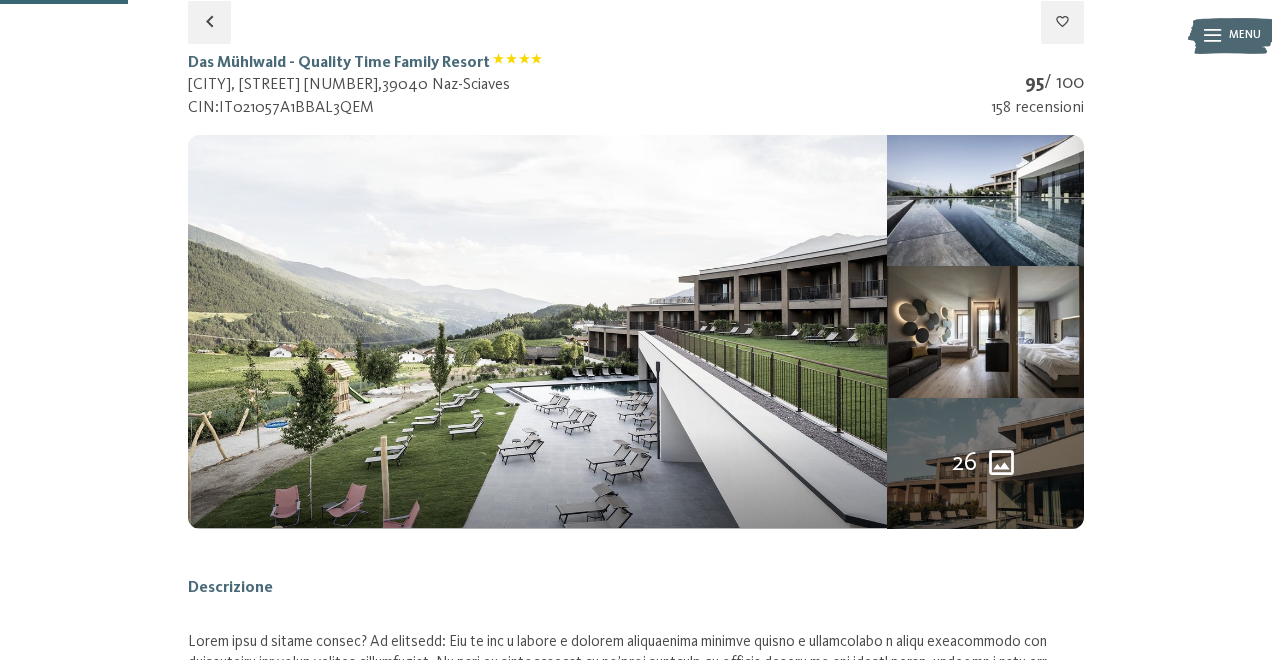 click 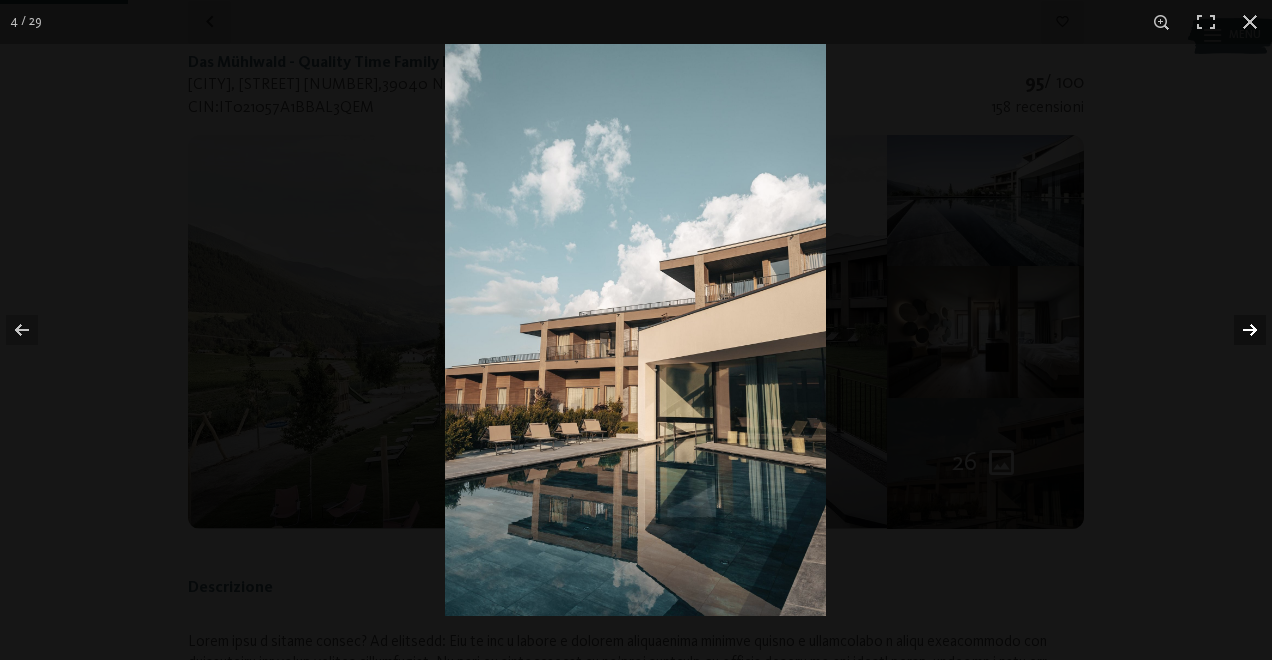 click at bounding box center [1237, 330] 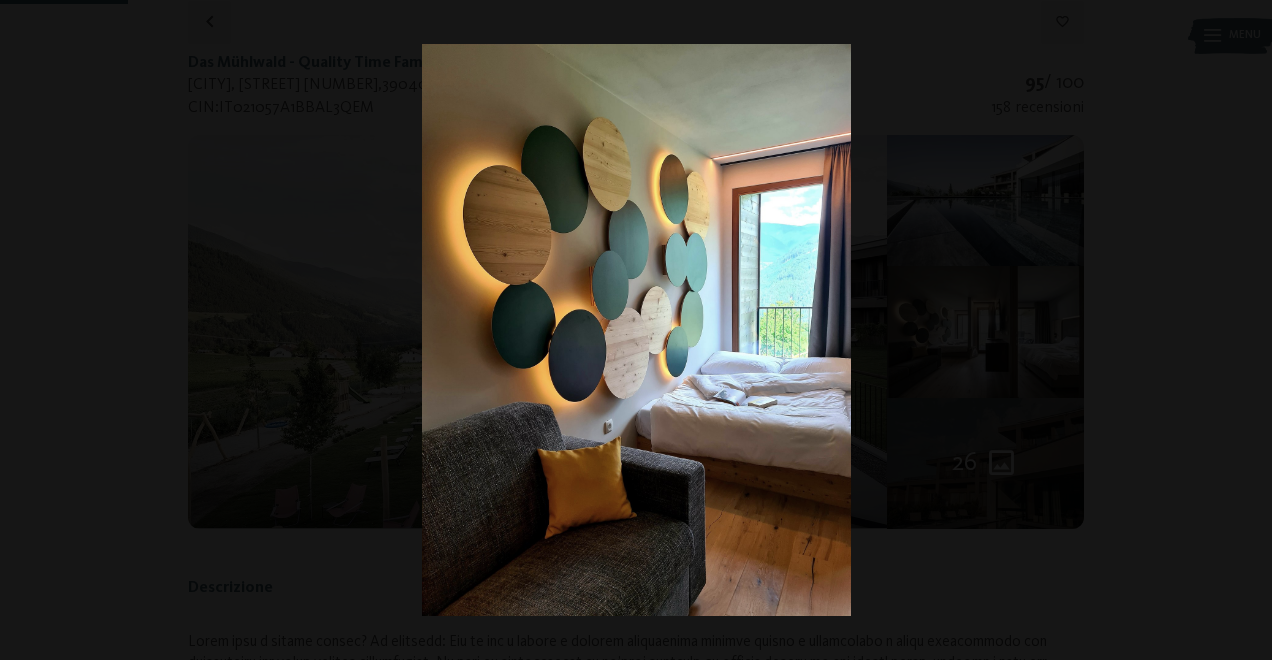 click at bounding box center (1237, 330) 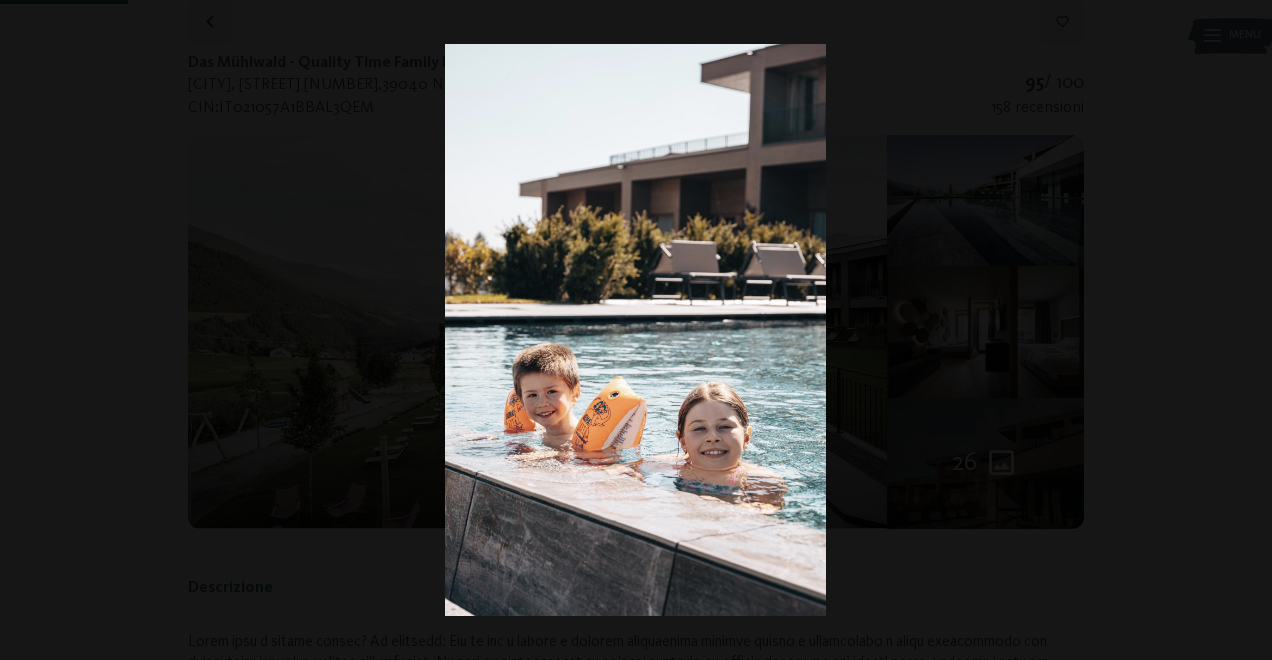 click at bounding box center (1237, 330) 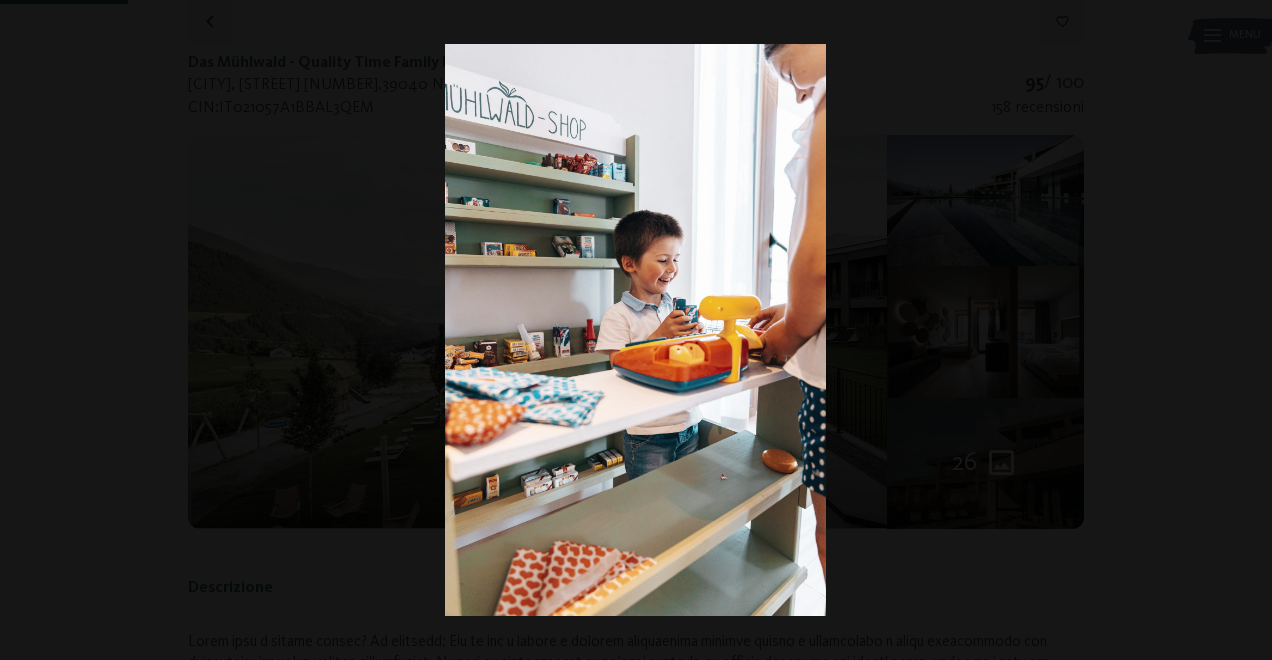 click at bounding box center (1237, 330) 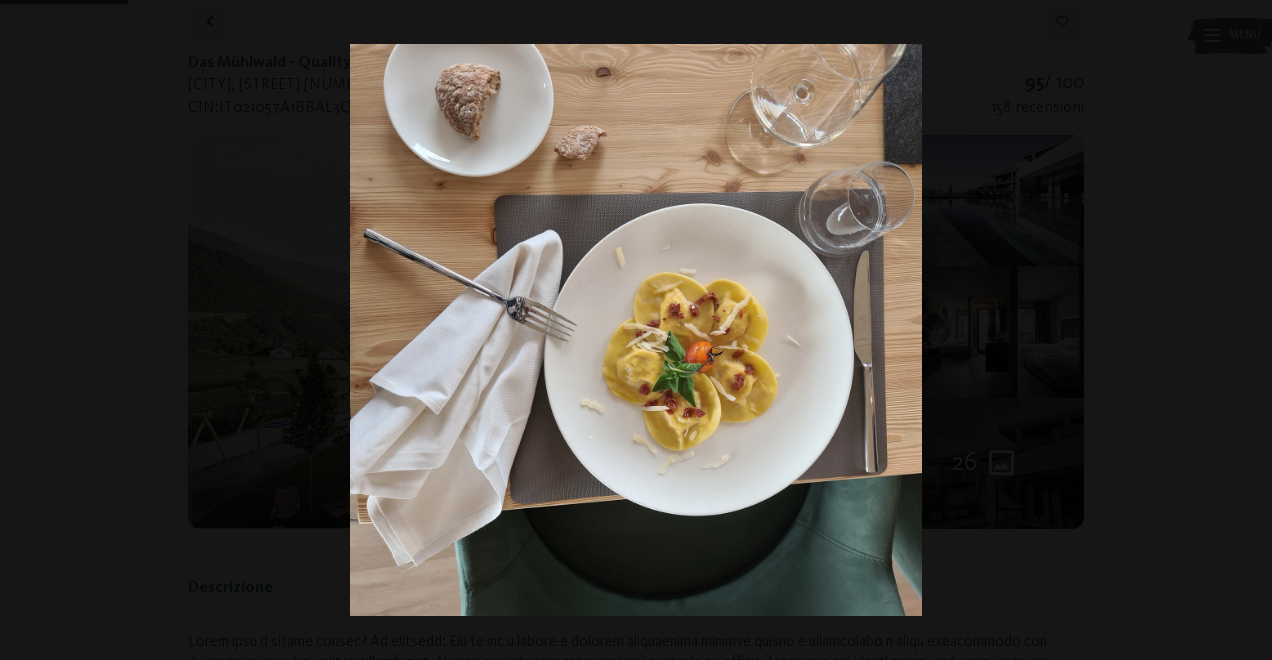 click at bounding box center [1237, 330] 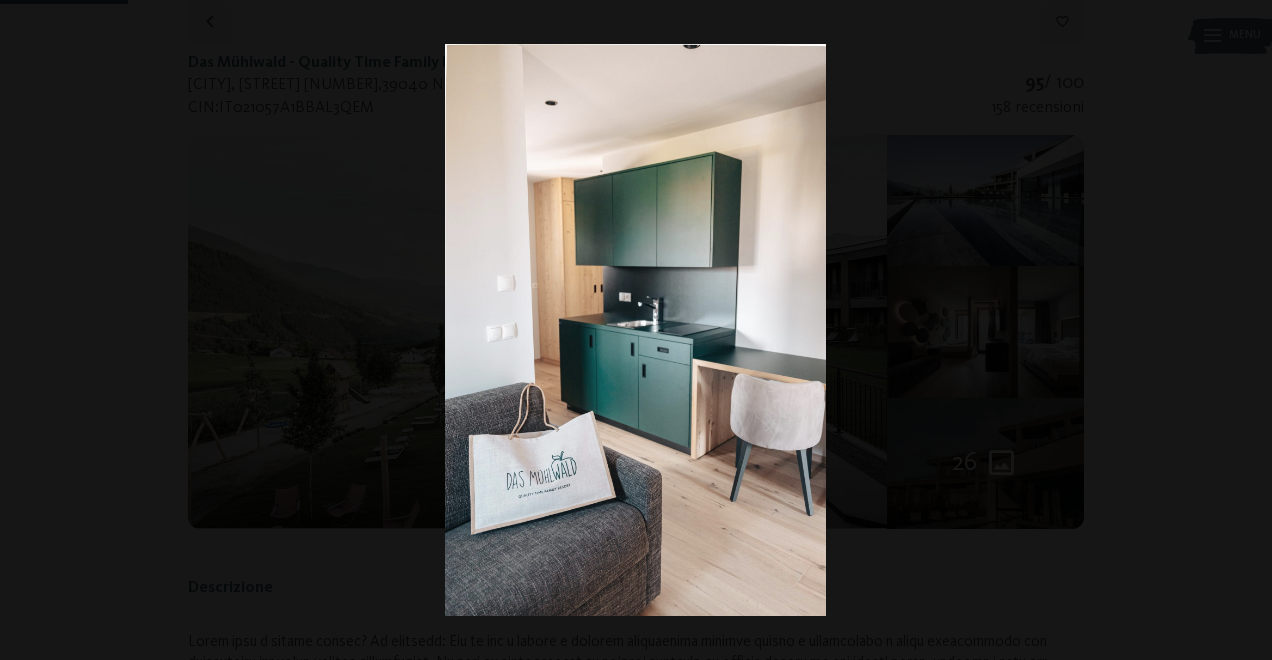 click at bounding box center (1237, 330) 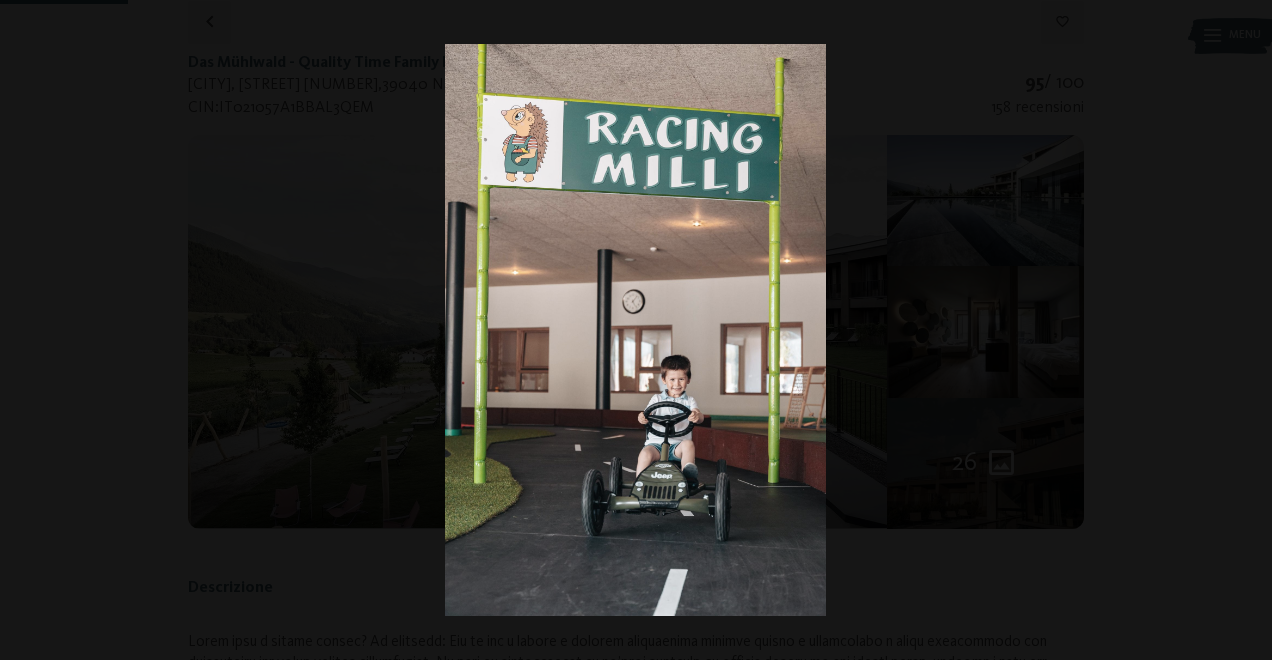 click at bounding box center [1237, 330] 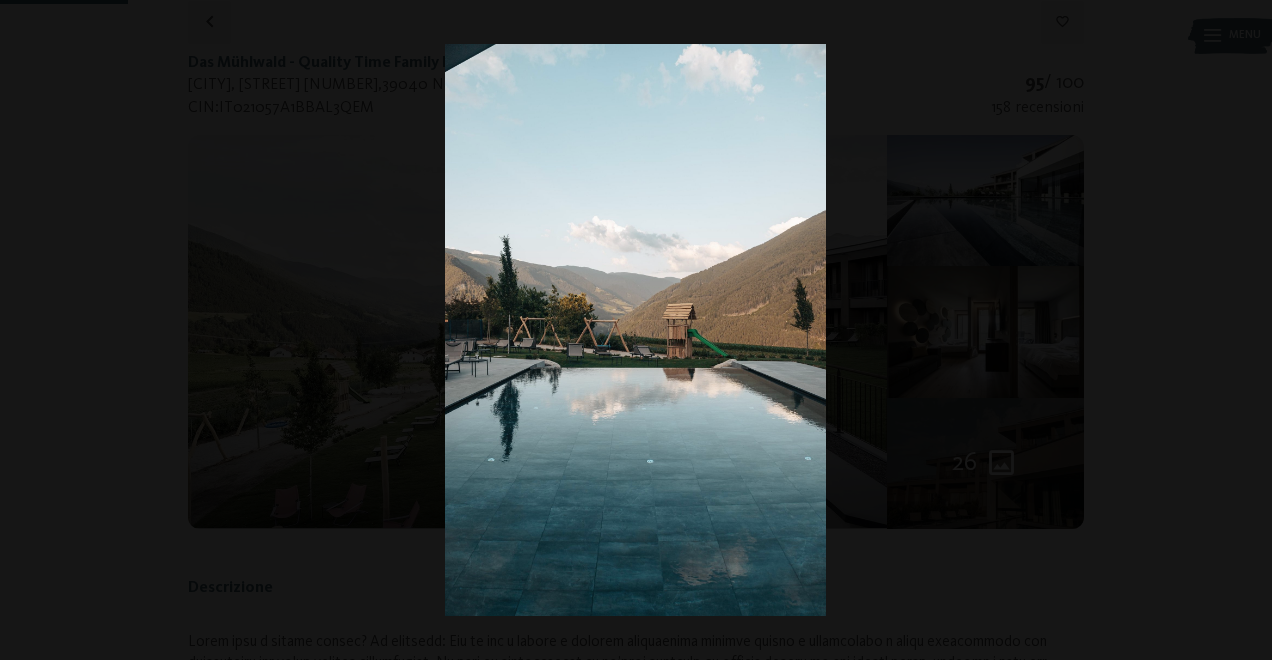 click at bounding box center [1237, 330] 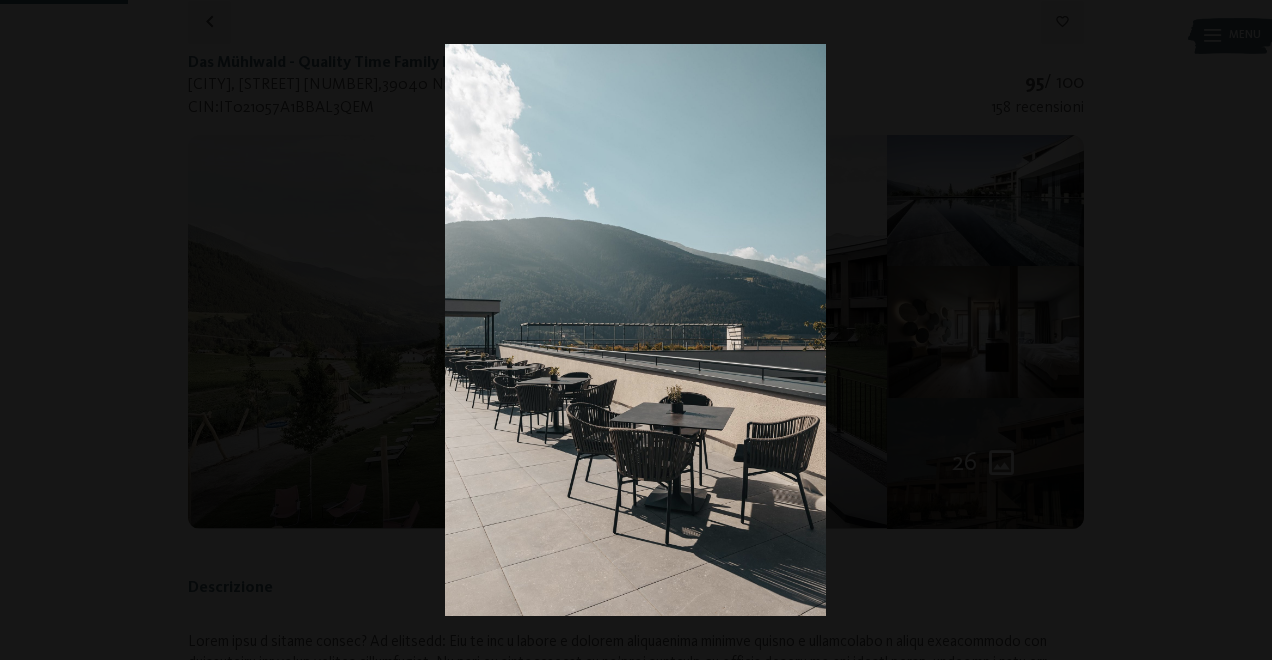 click at bounding box center [1237, 330] 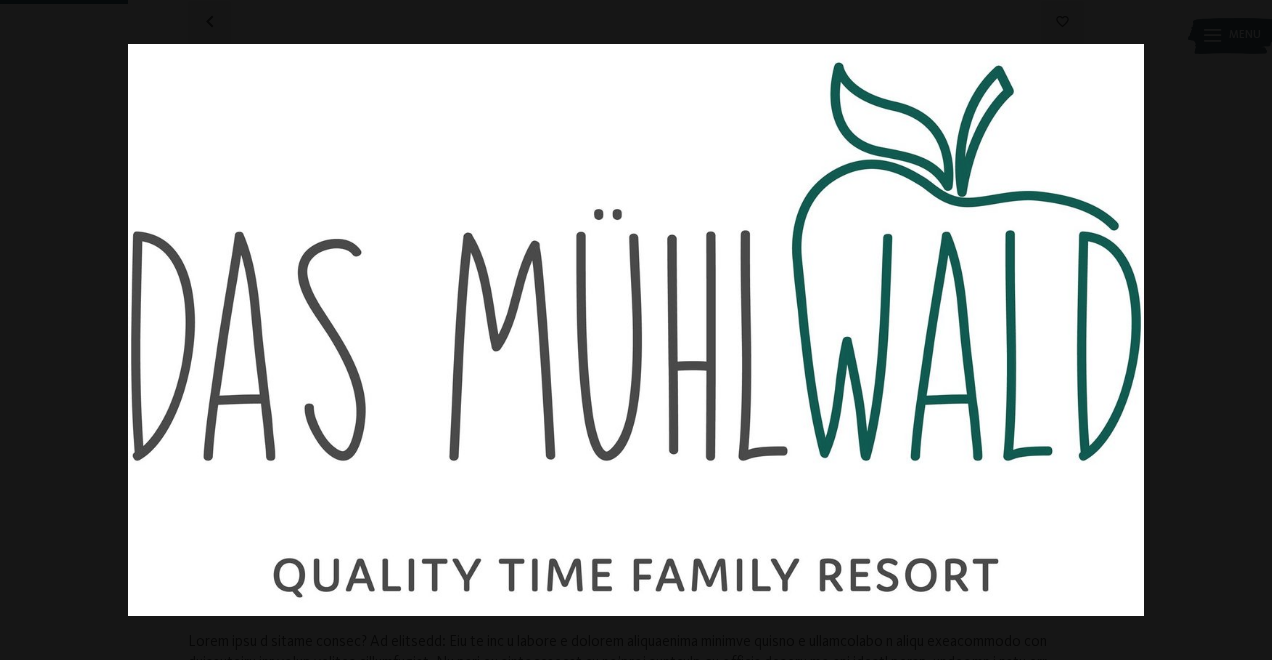 click at bounding box center [1237, 330] 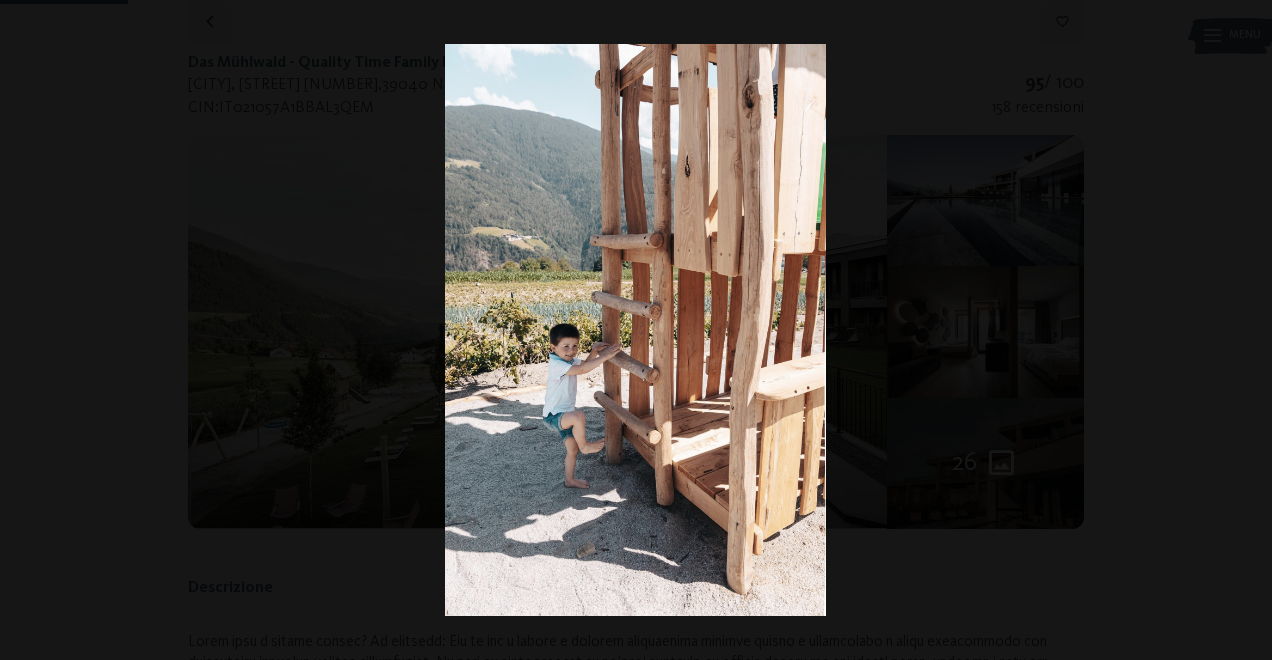 click at bounding box center (1237, 330) 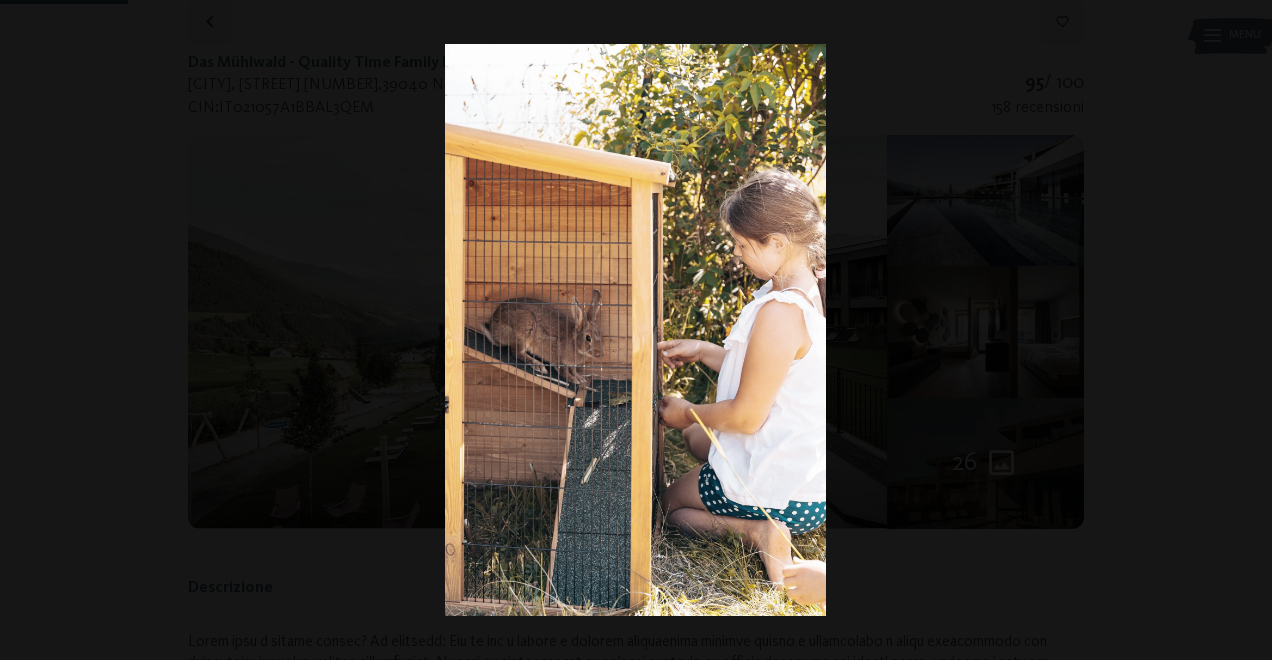 click at bounding box center (1237, 330) 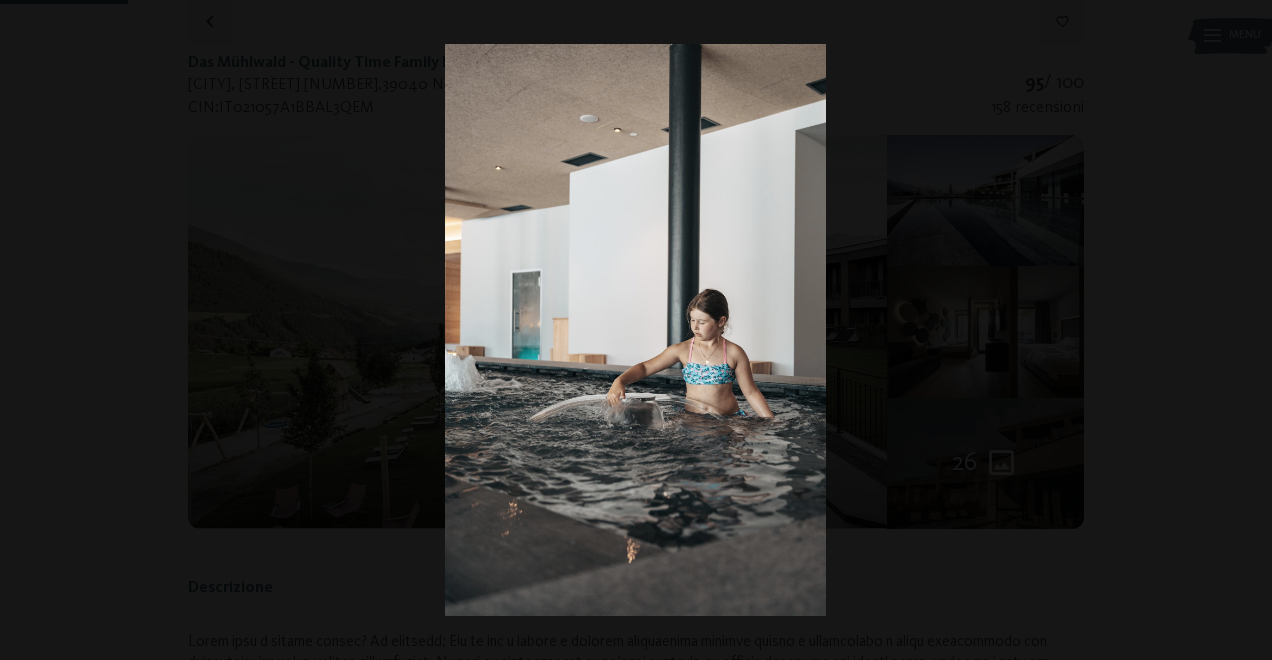 click at bounding box center [1237, 330] 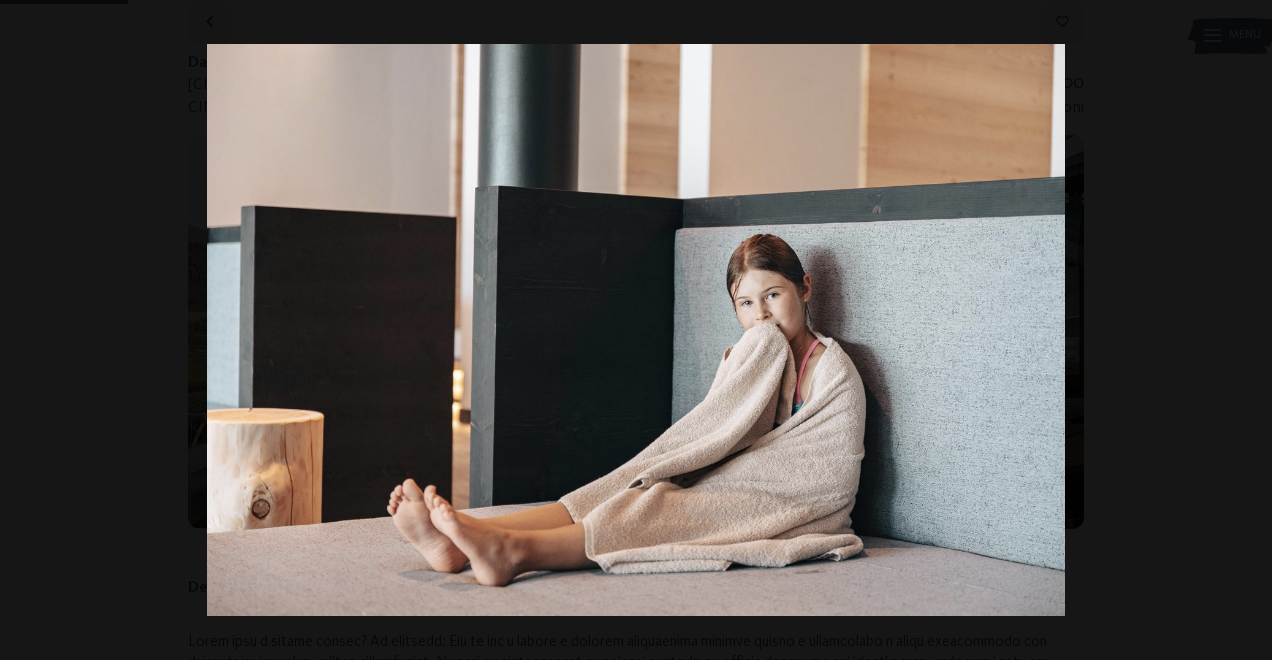 click at bounding box center [1237, 330] 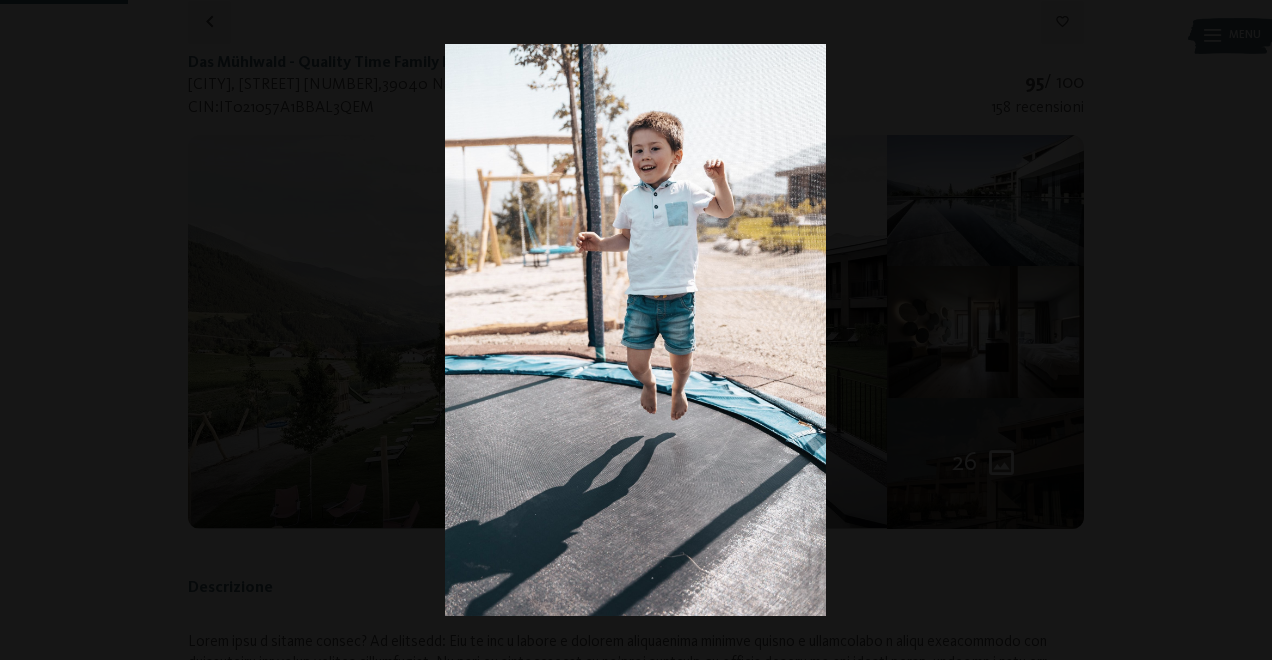 click at bounding box center [1237, 330] 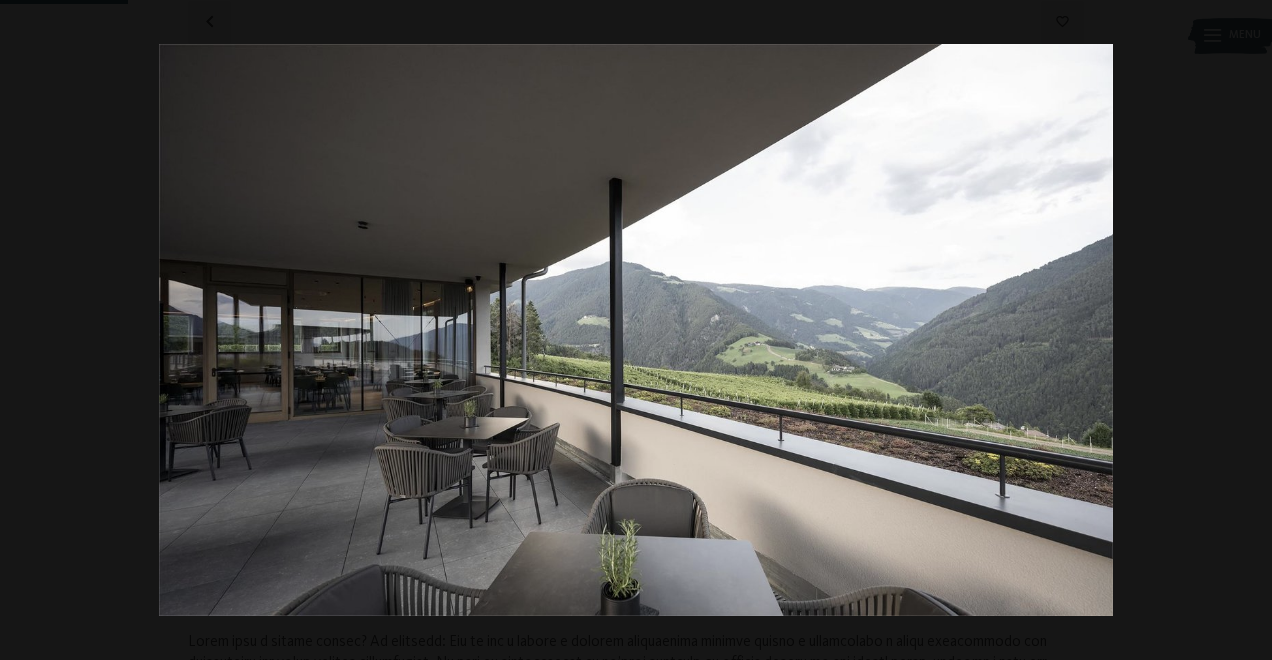 click at bounding box center (1237, 330) 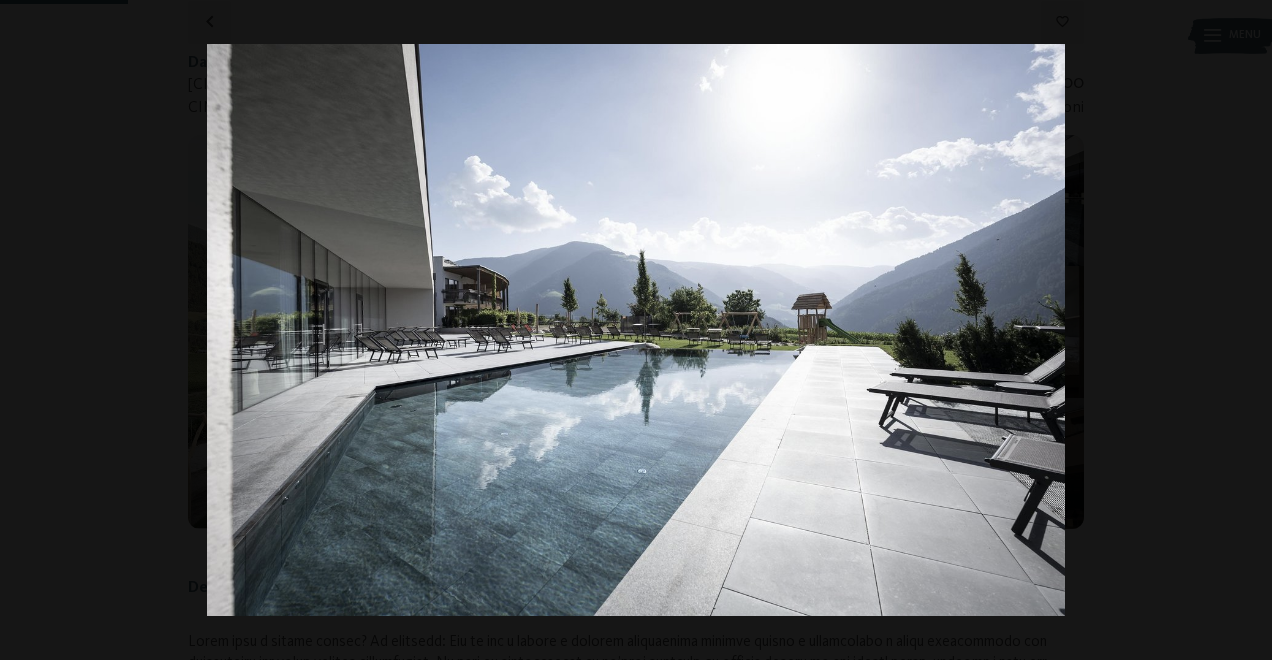 click at bounding box center (1237, 330) 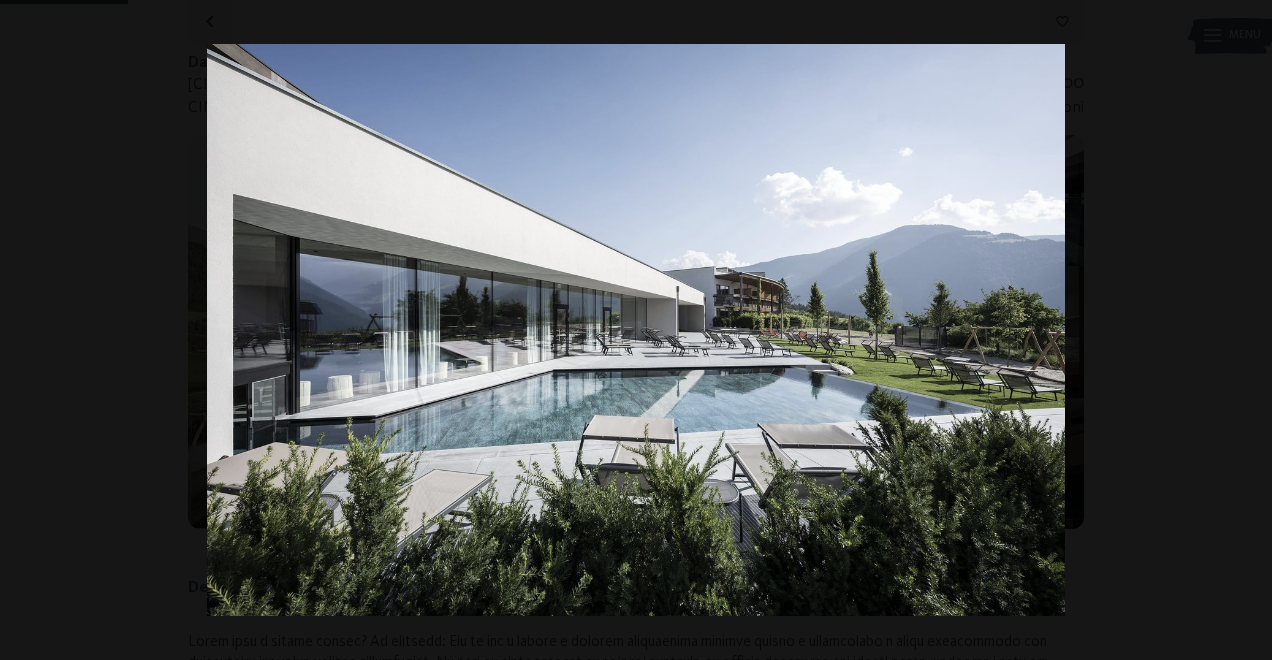 click at bounding box center (1237, 330) 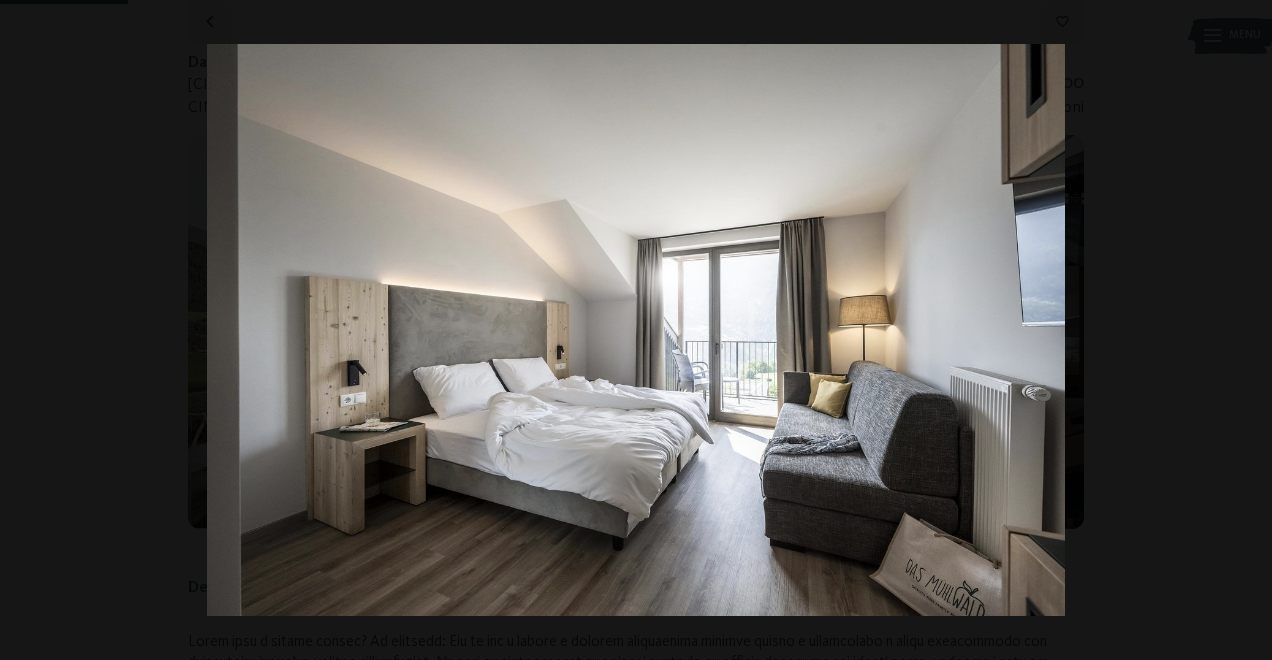 click at bounding box center [1237, 330] 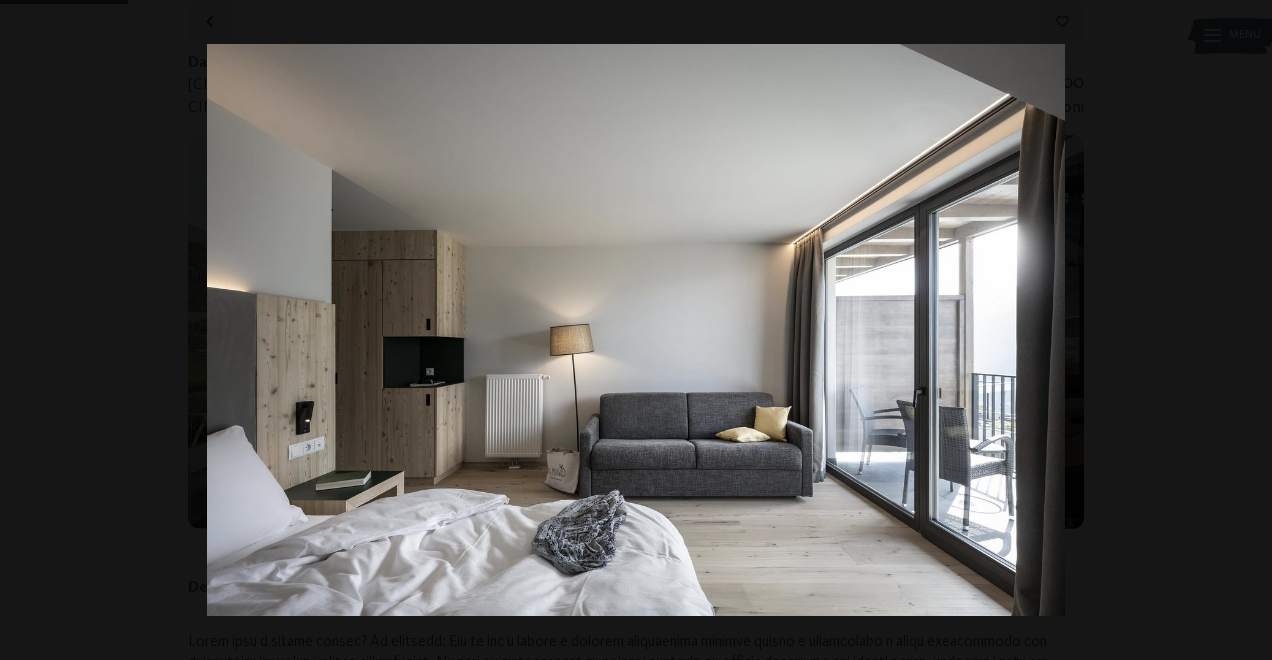 click at bounding box center [1237, 330] 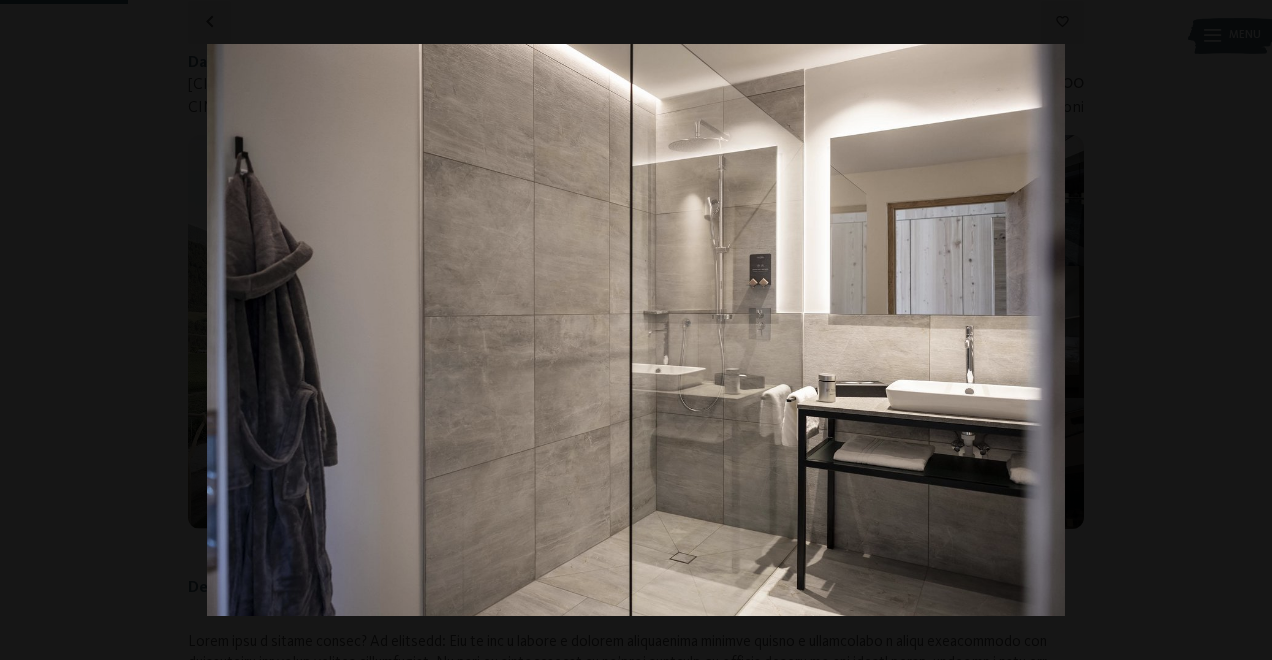 click at bounding box center (1237, 330) 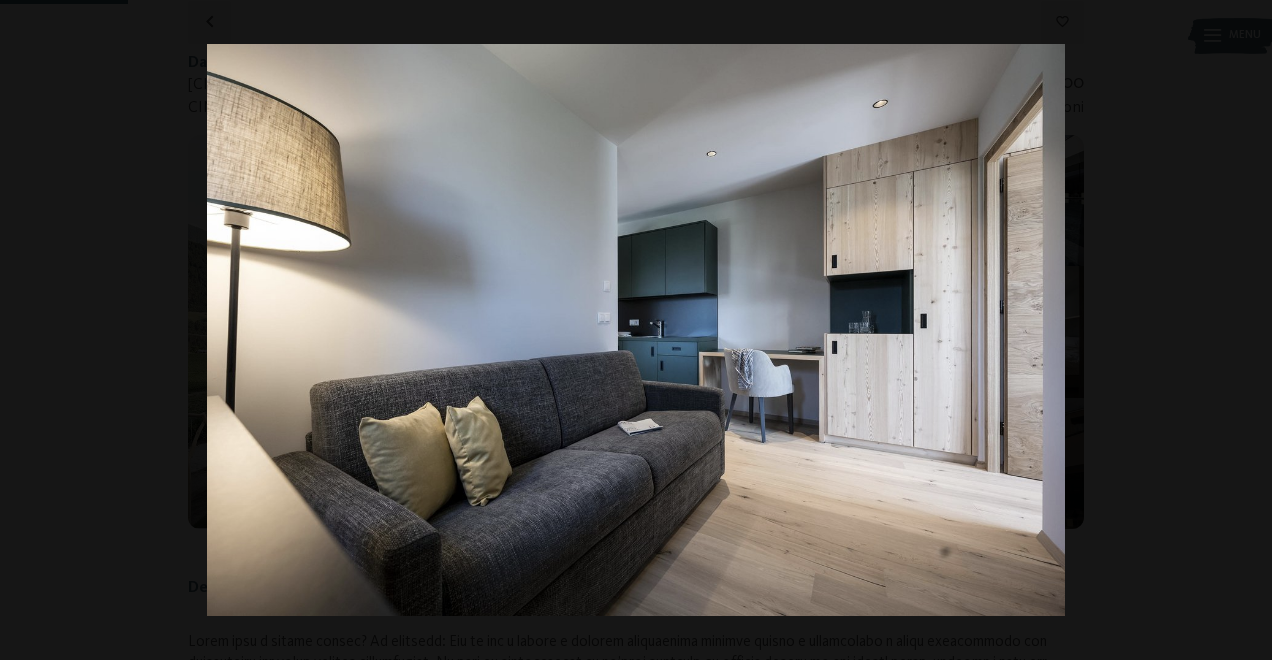 click at bounding box center (1237, 330) 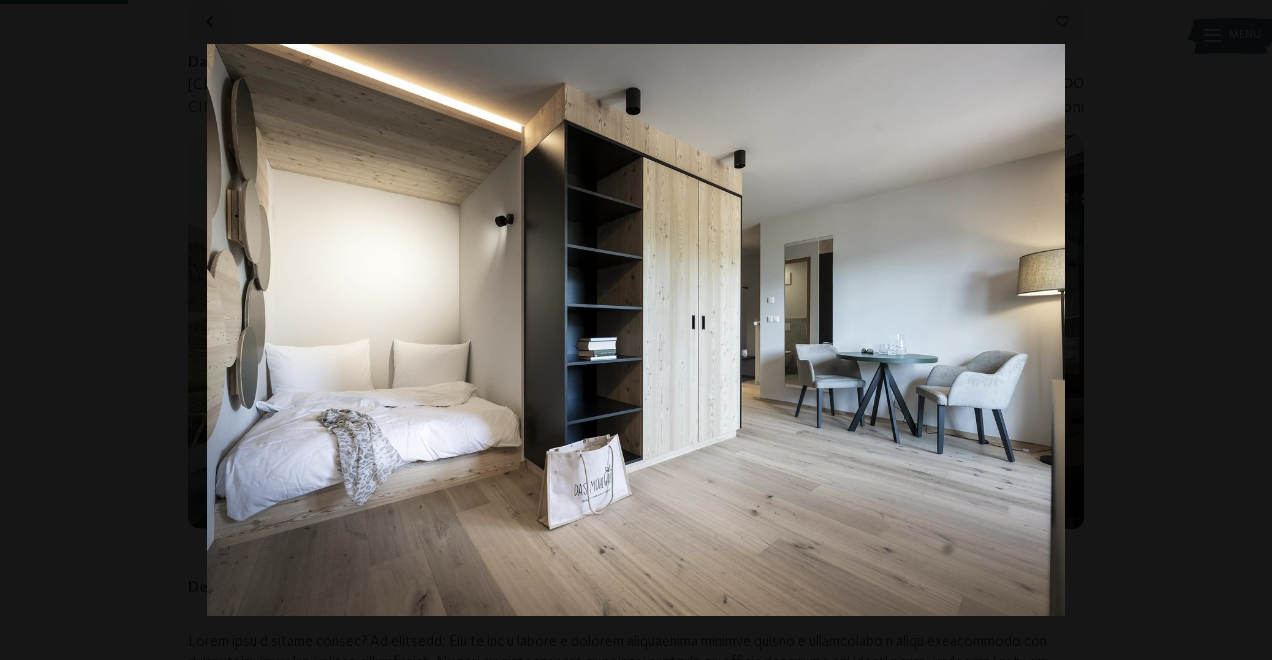 click at bounding box center [1237, 330] 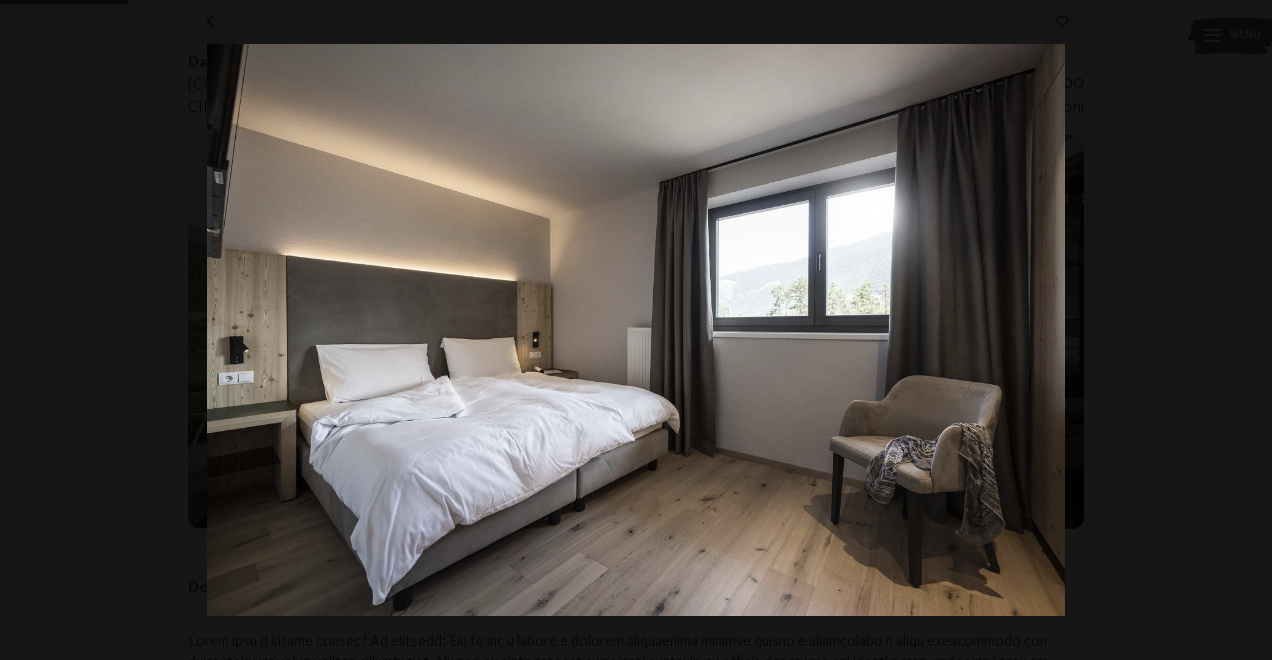 click at bounding box center (1237, 330) 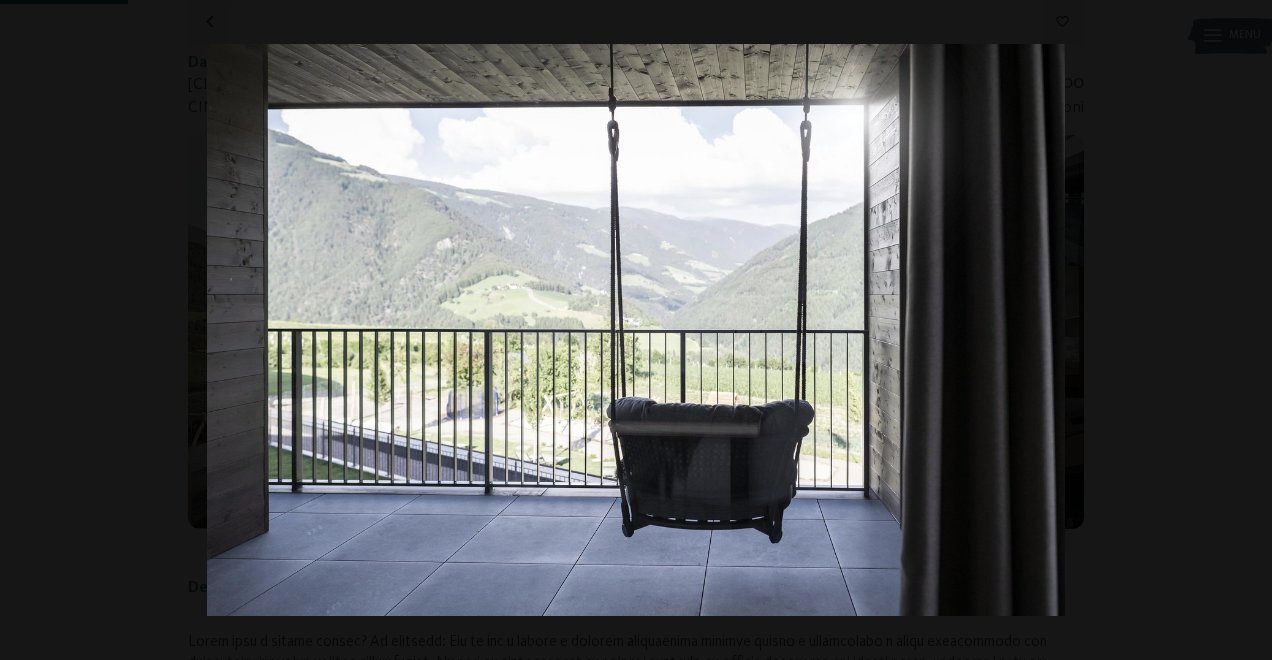 click at bounding box center [1237, 330] 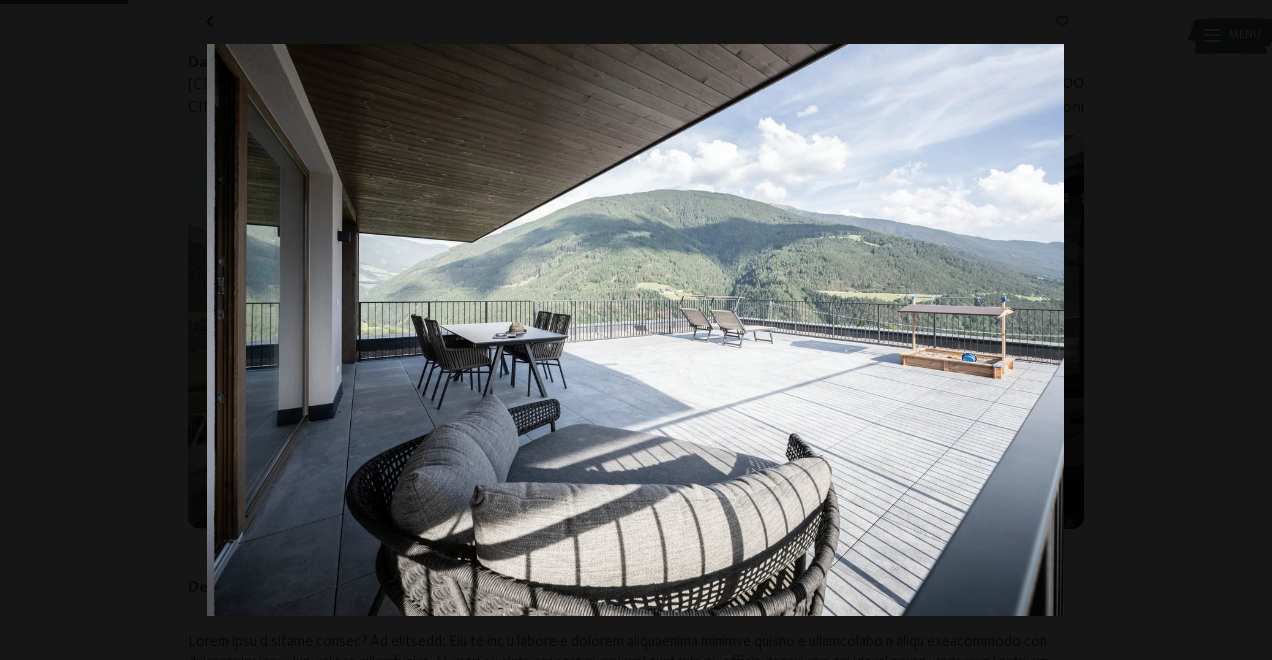 click at bounding box center (1237, 330) 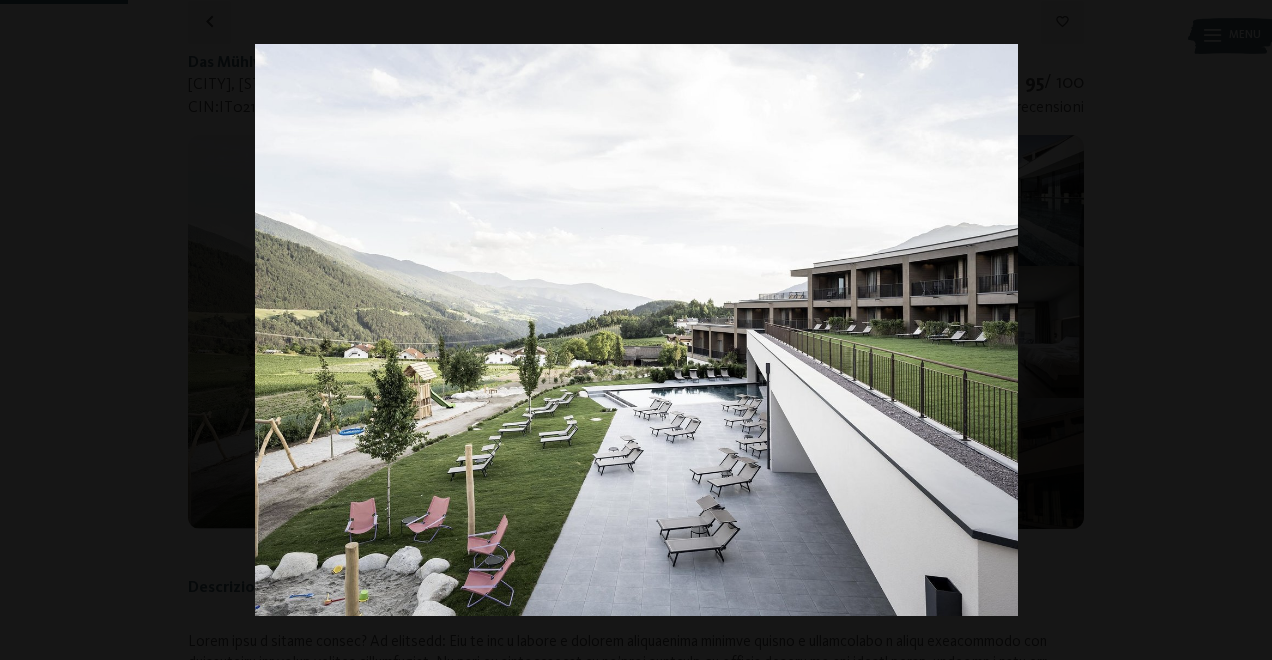 click at bounding box center [1237, 330] 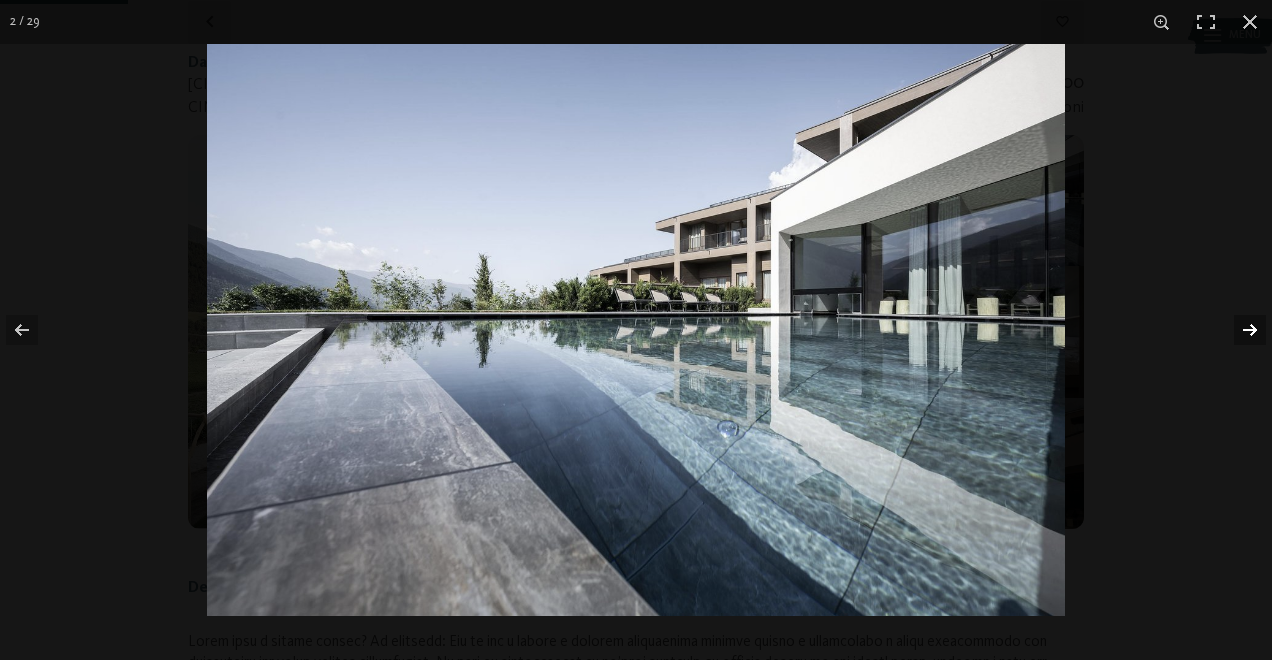 click at bounding box center [1237, 330] 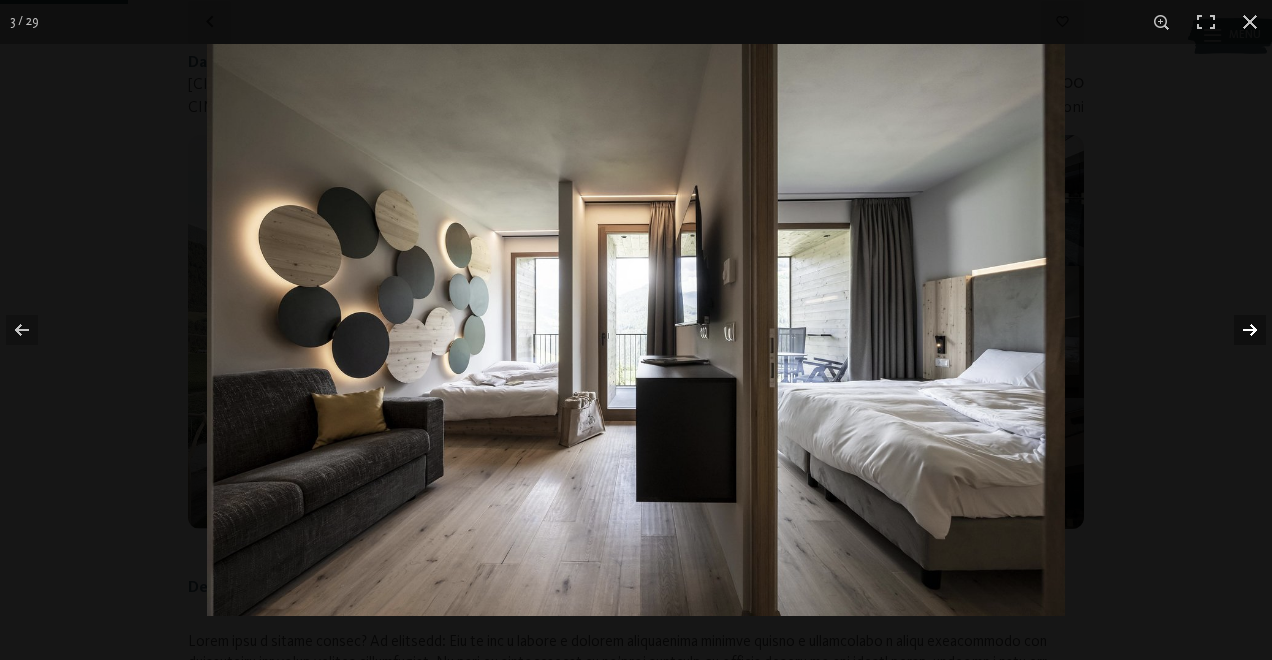click at bounding box center [1237, 330] 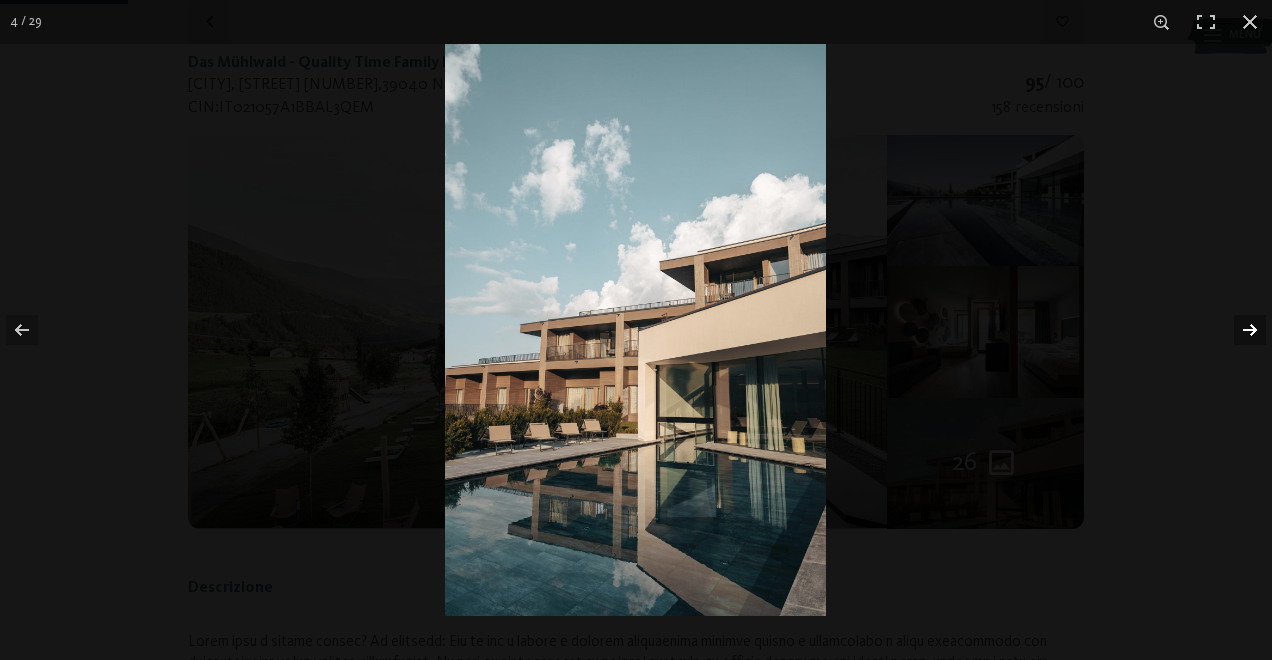 click at bounding box center [1237, 330] 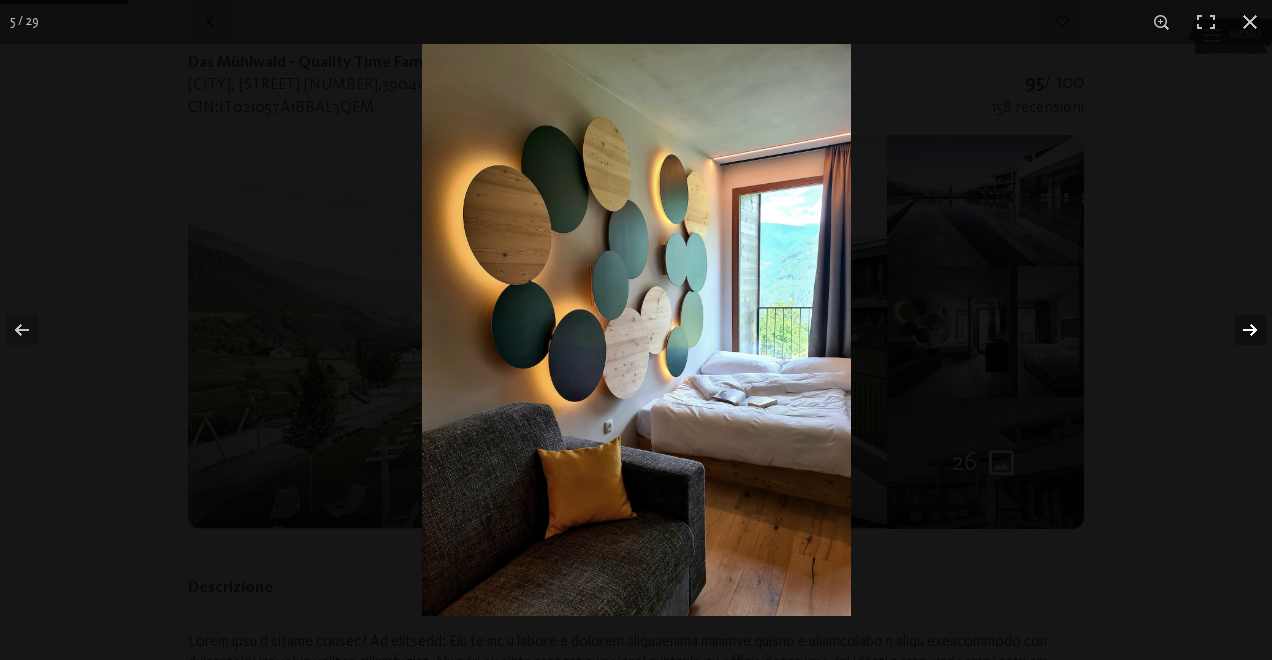 click at bounding box center [1237, 330] 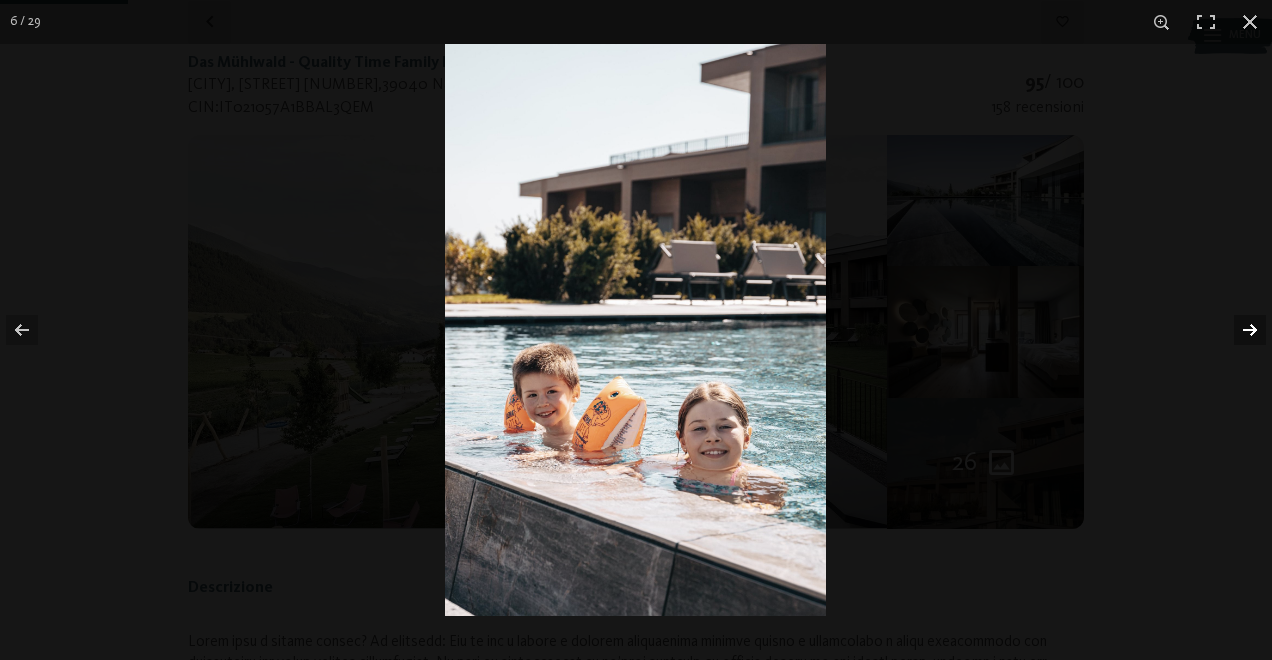 click at bounding box center [1237, 330] 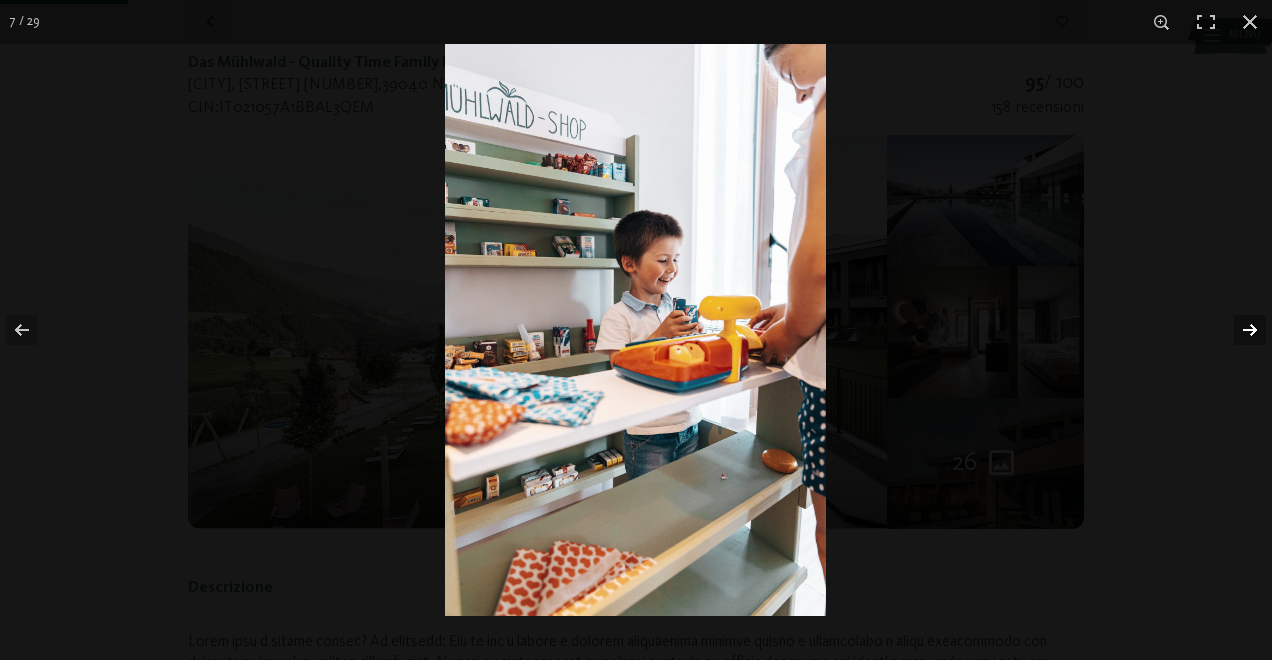 click at bounding box center (1237, 330) 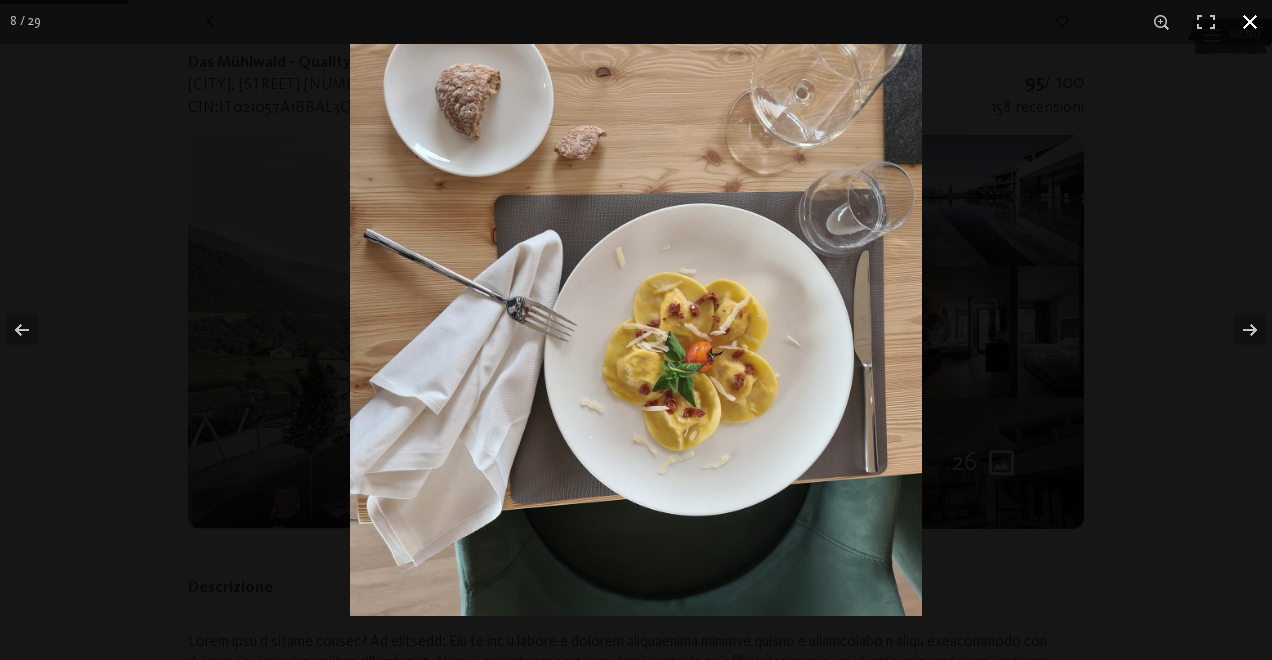 click at bounding box center (1250, 22) 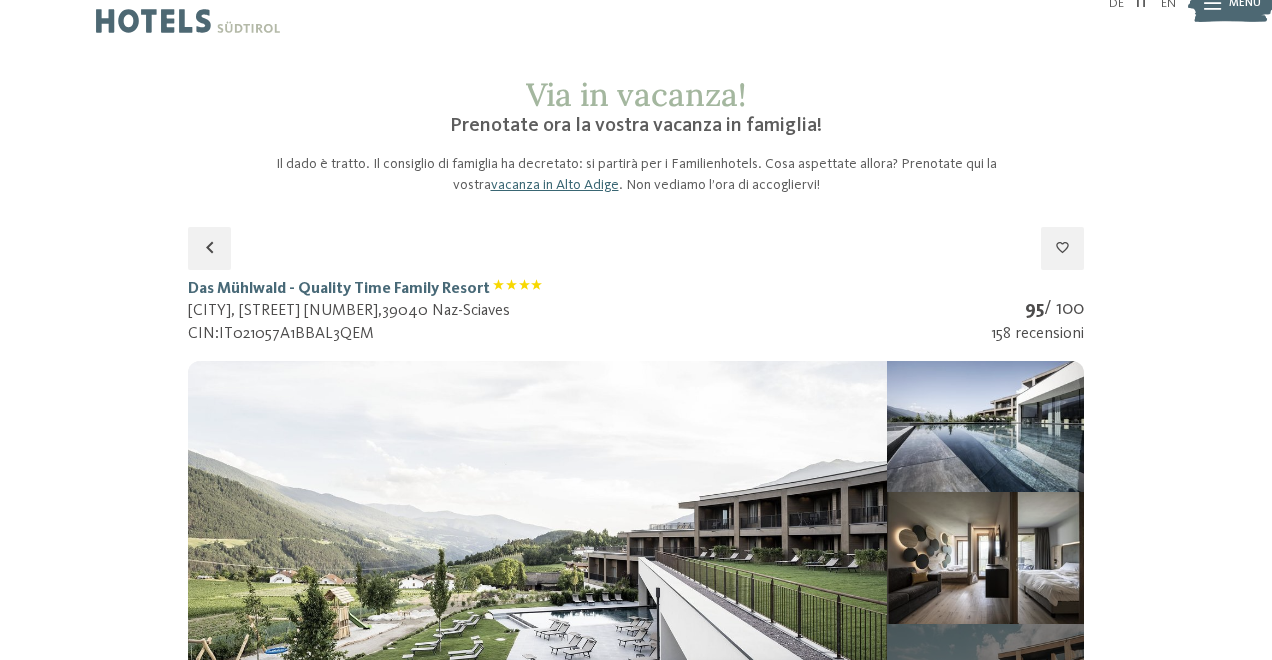 scroll, scrollTop: 0, scrollLeft: 0, axis: both 